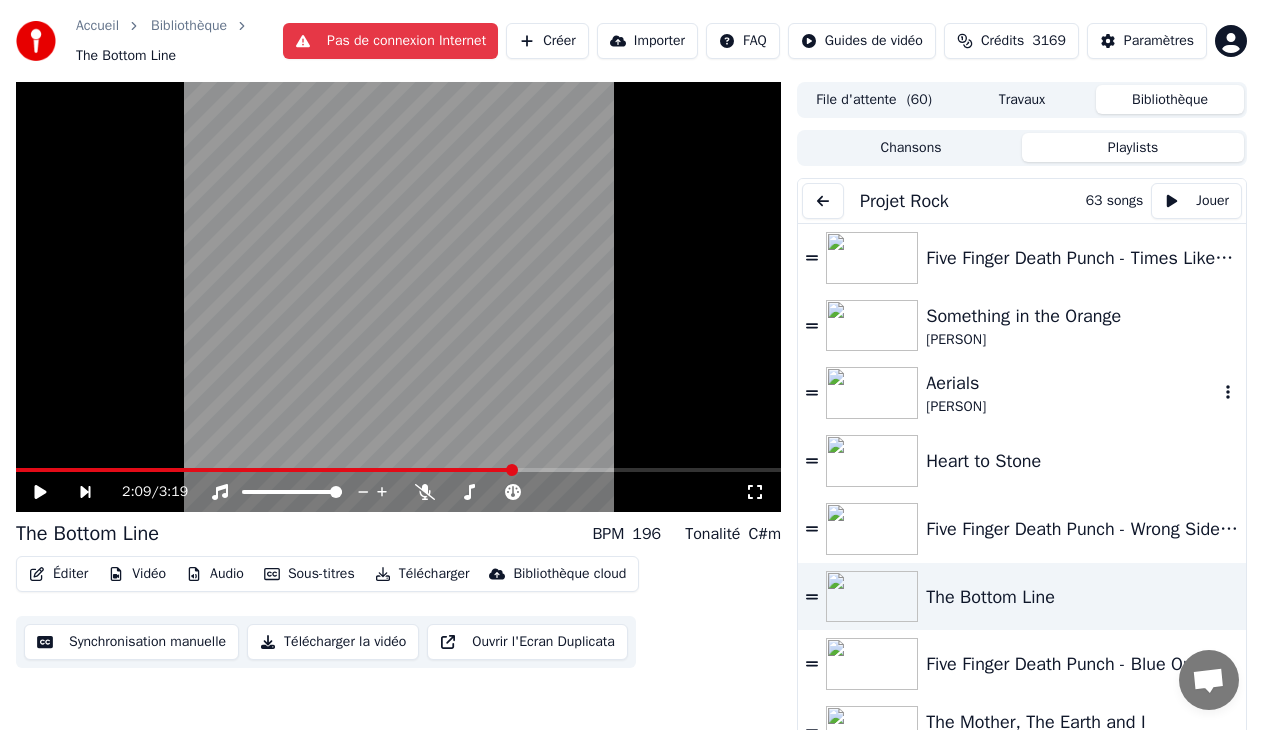 scroll, scrollTop: 0, scrollLeft: 0, axis: both 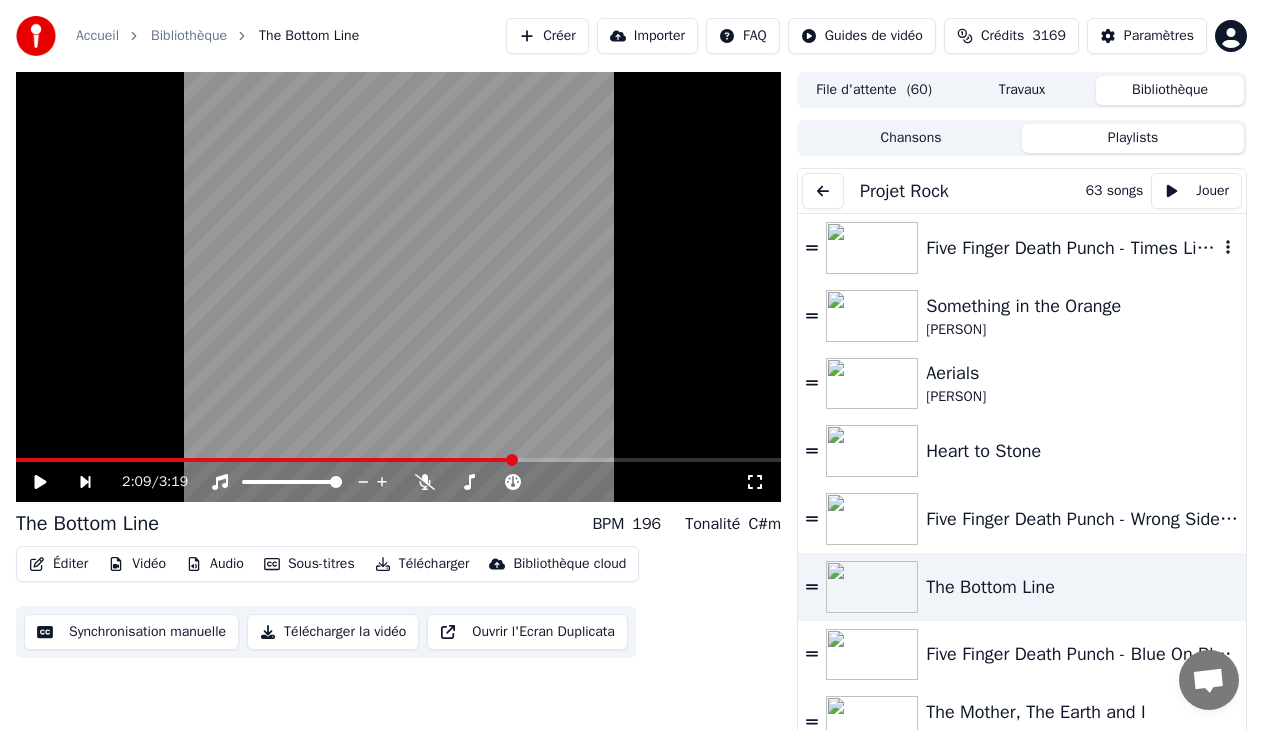 click at bounding box center [872, 248] 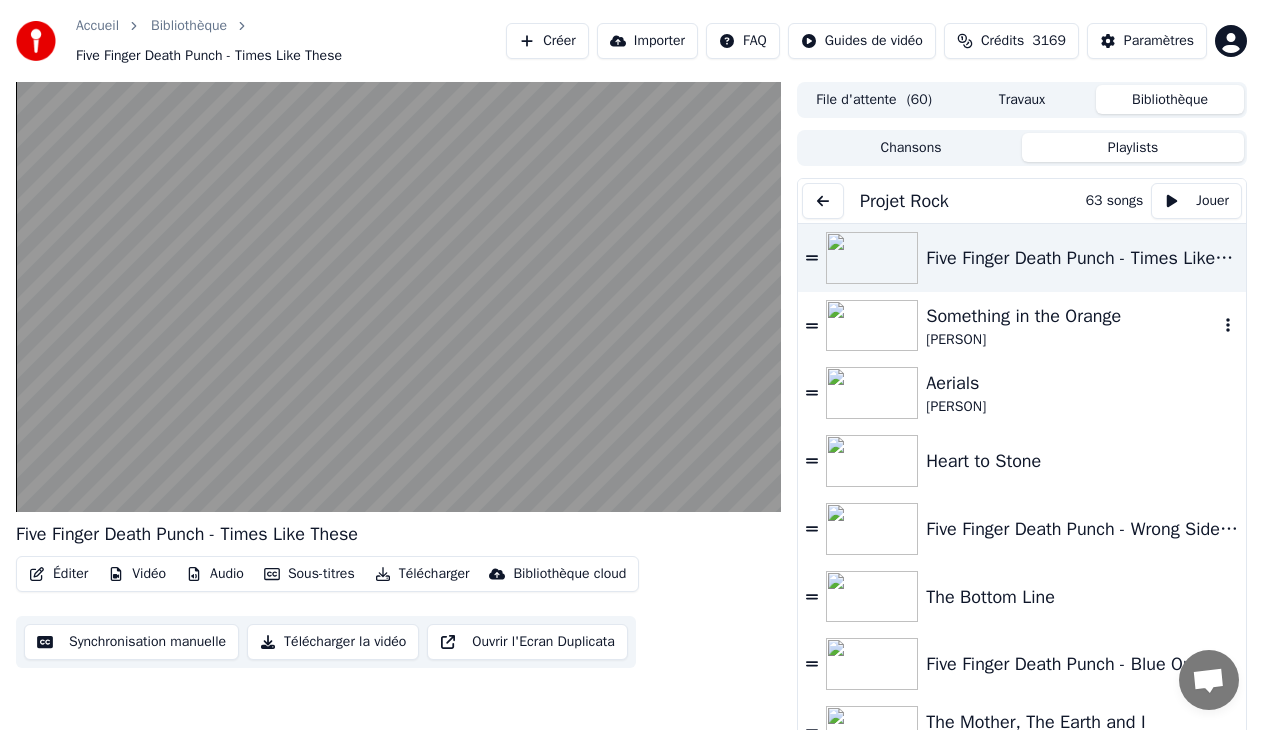 click at bounding box center [872, 326] 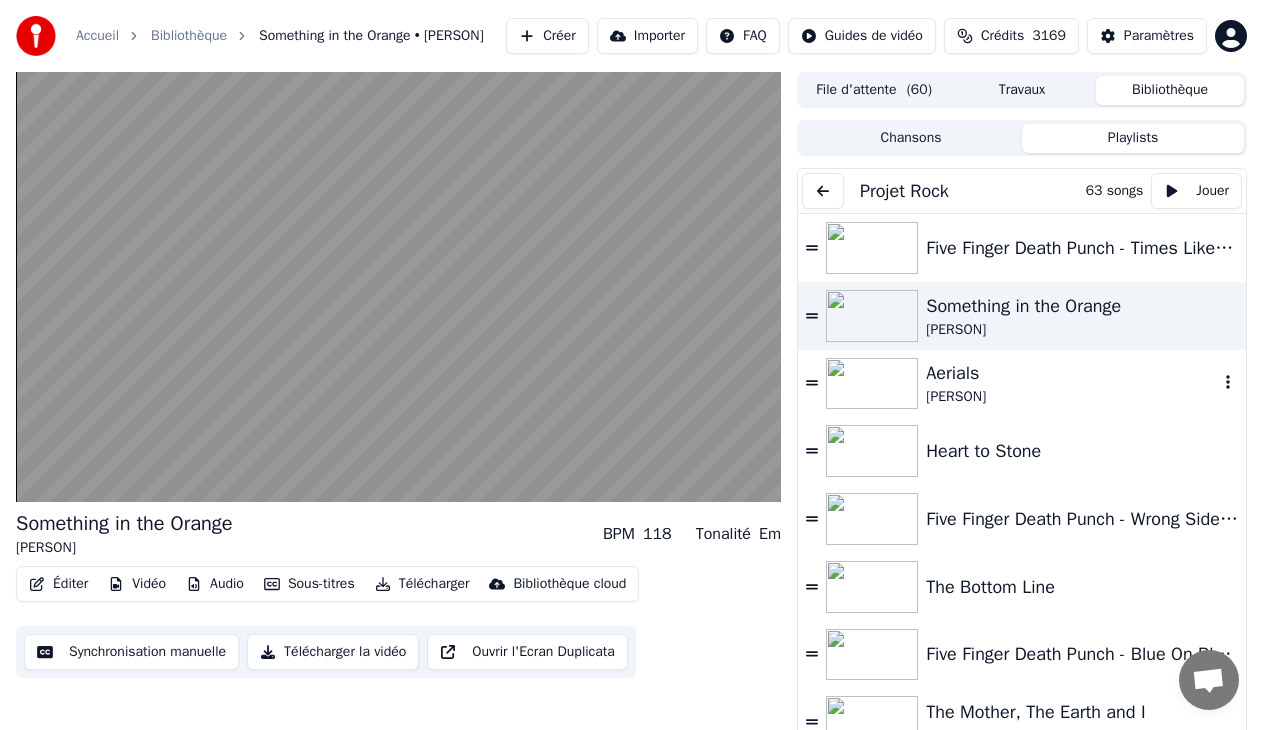click at bounding box center [872, 384] 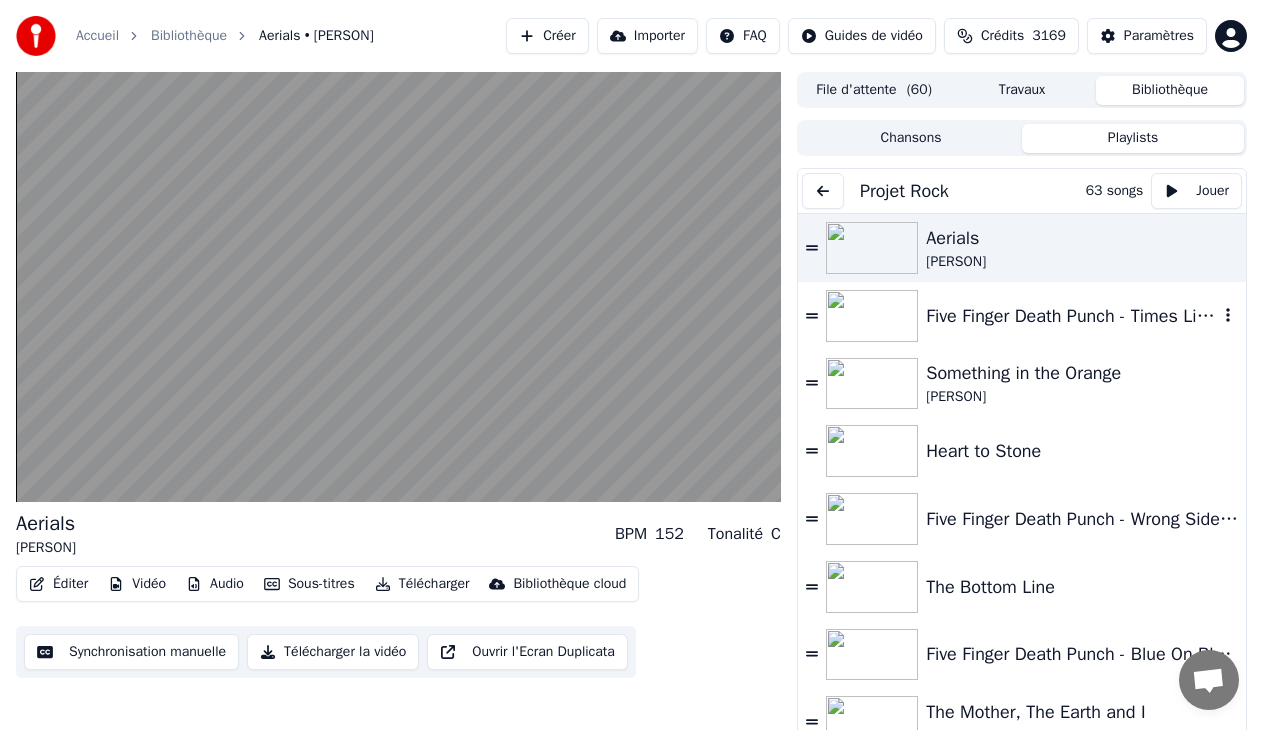 click at bounding box center [872, 316] 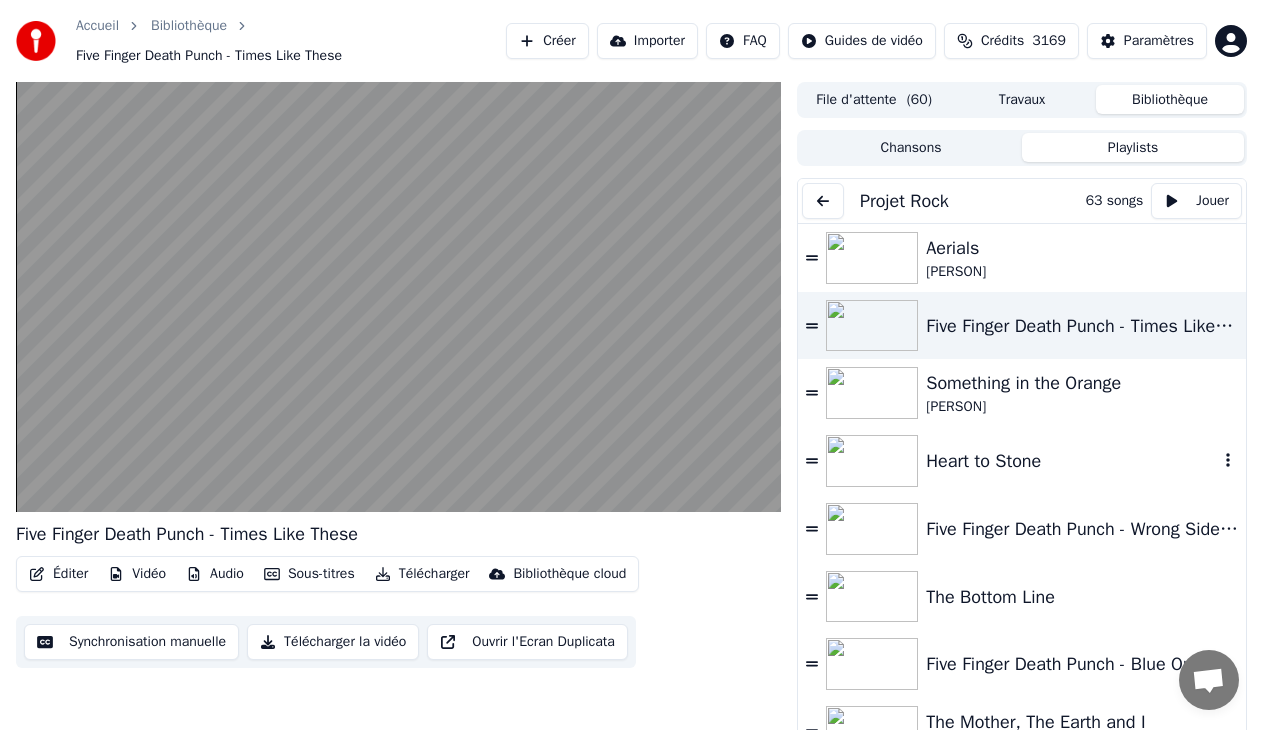 click at bounding box center [872, 461] 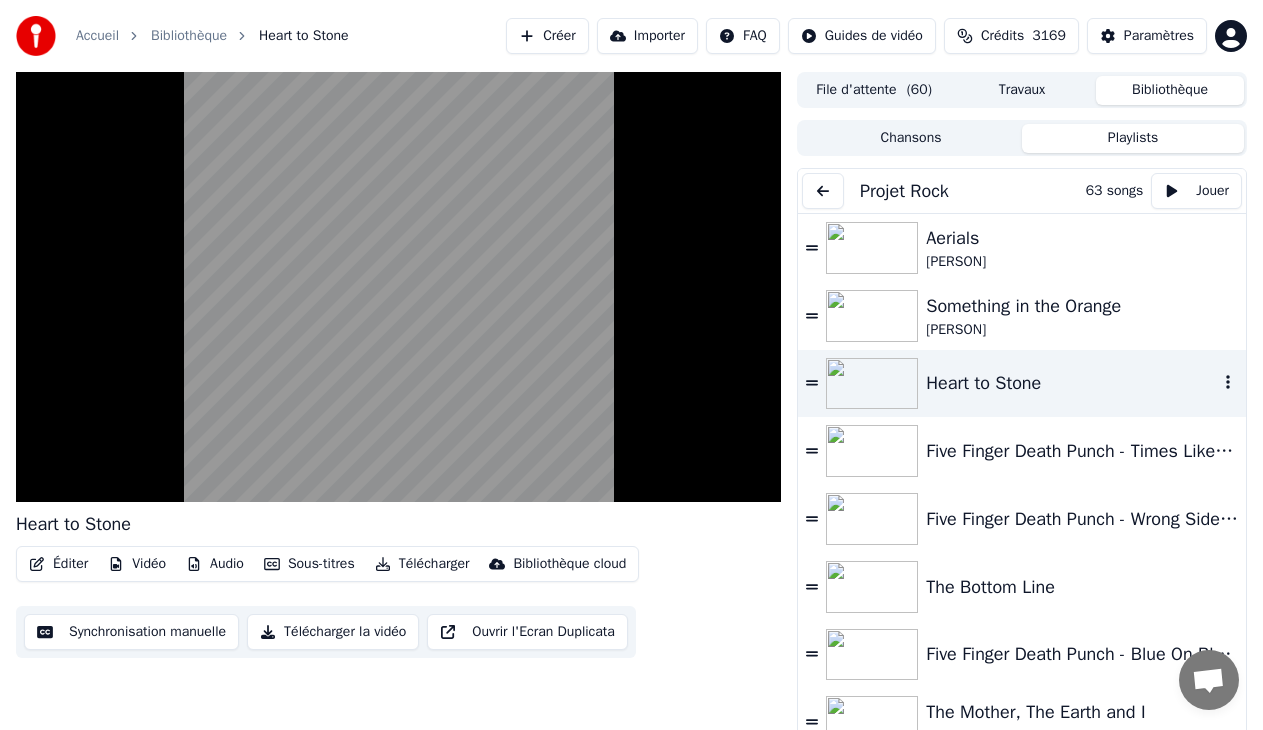 click at bounding box center (872, 384) 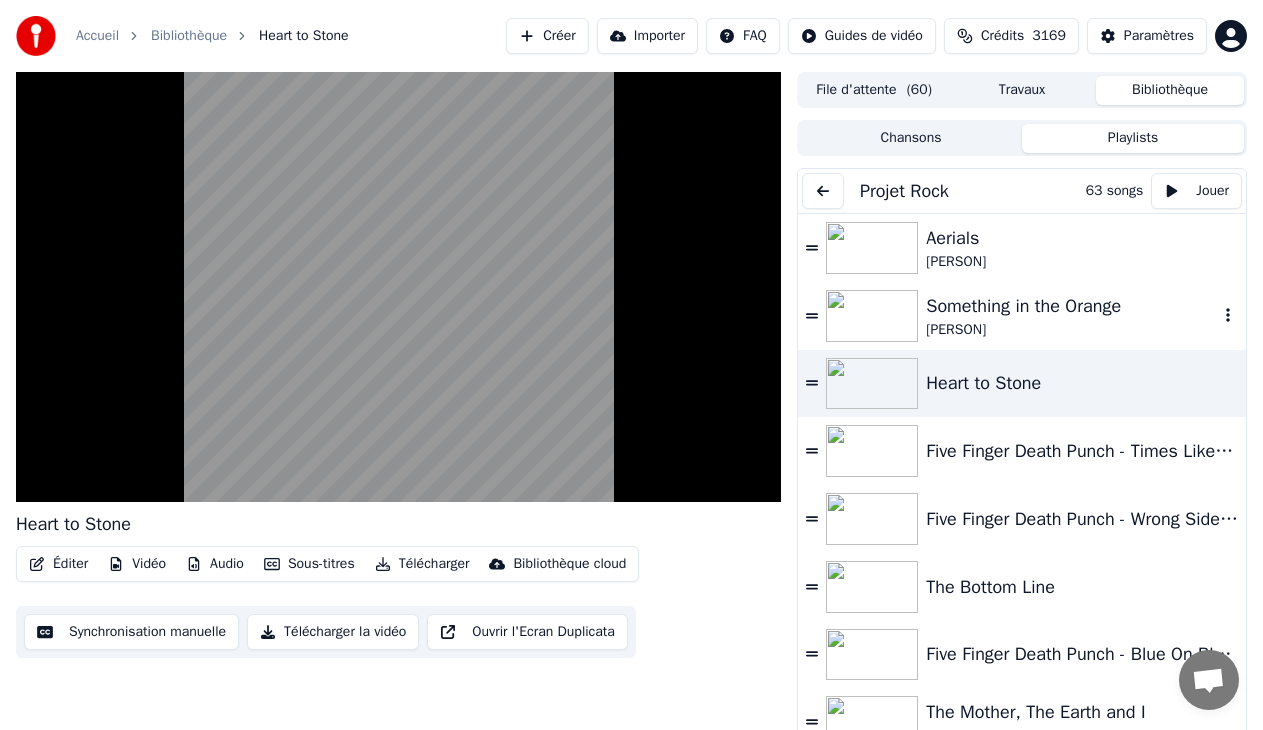 click at bounding box center [872, 316] 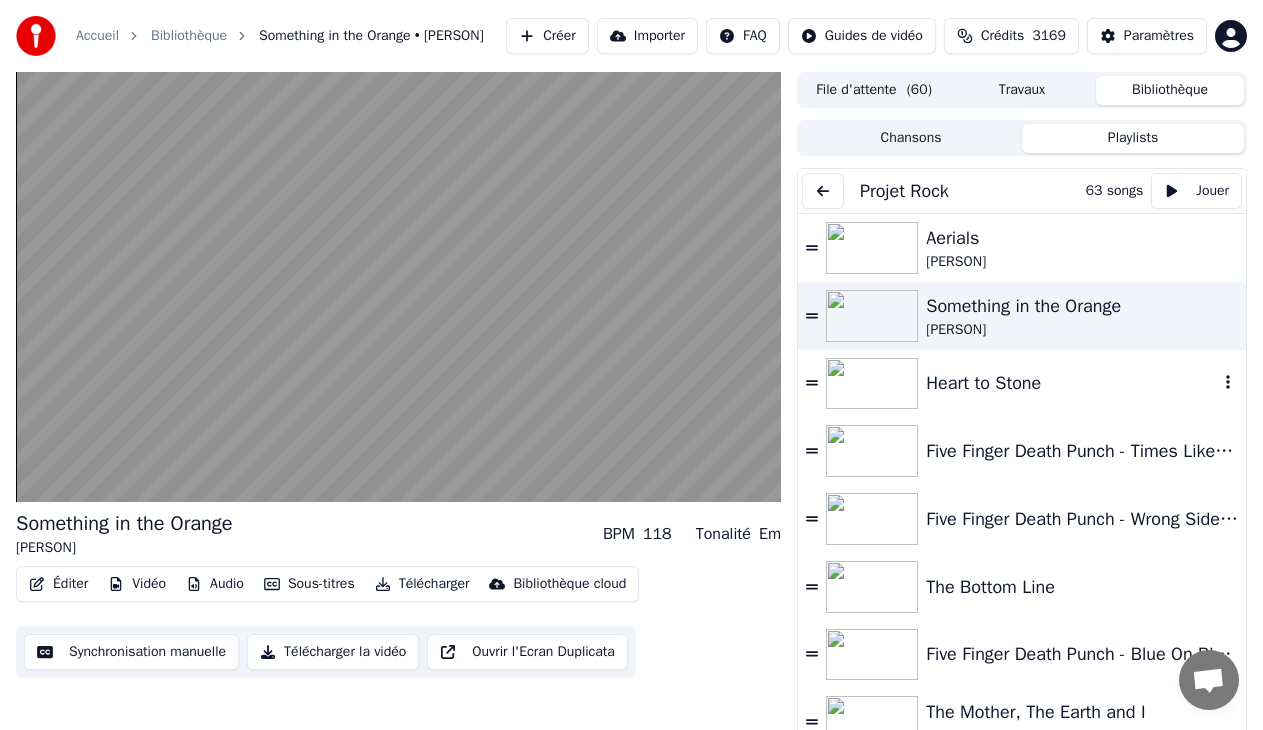 click at bounding box center (872, 384) 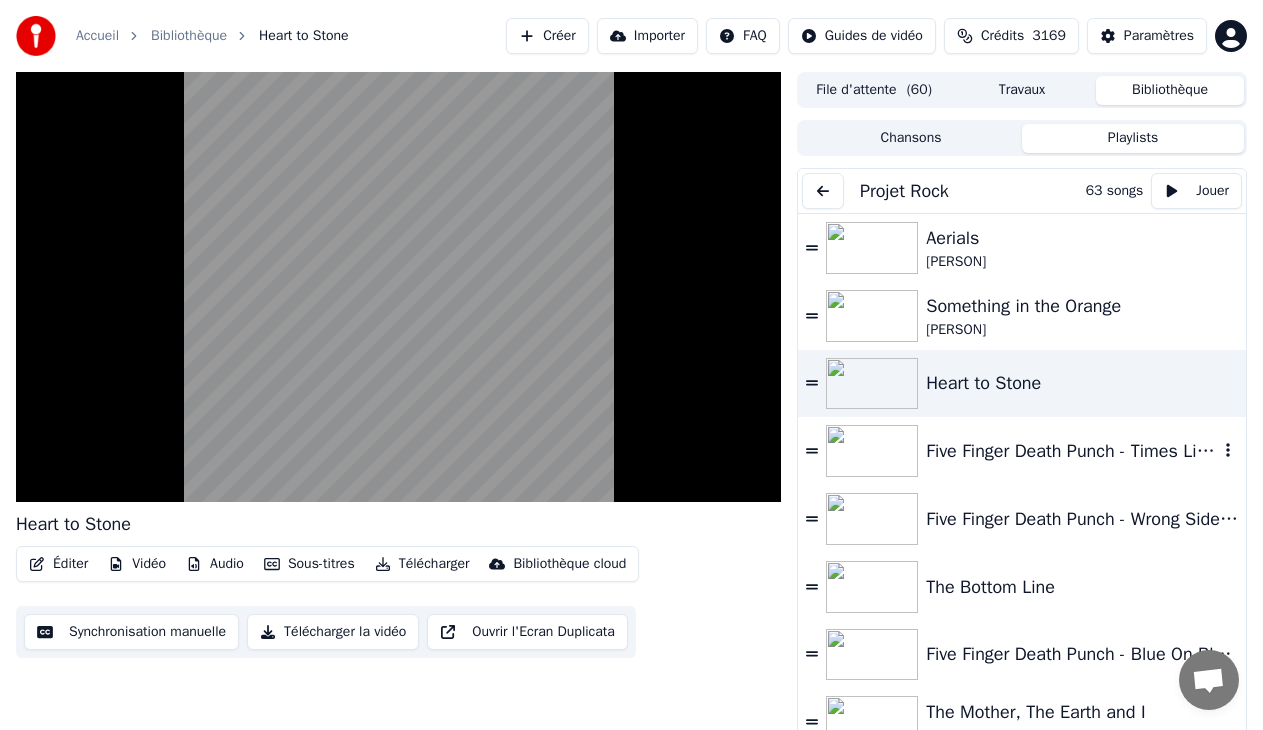 click at bounding box center (872, 451) 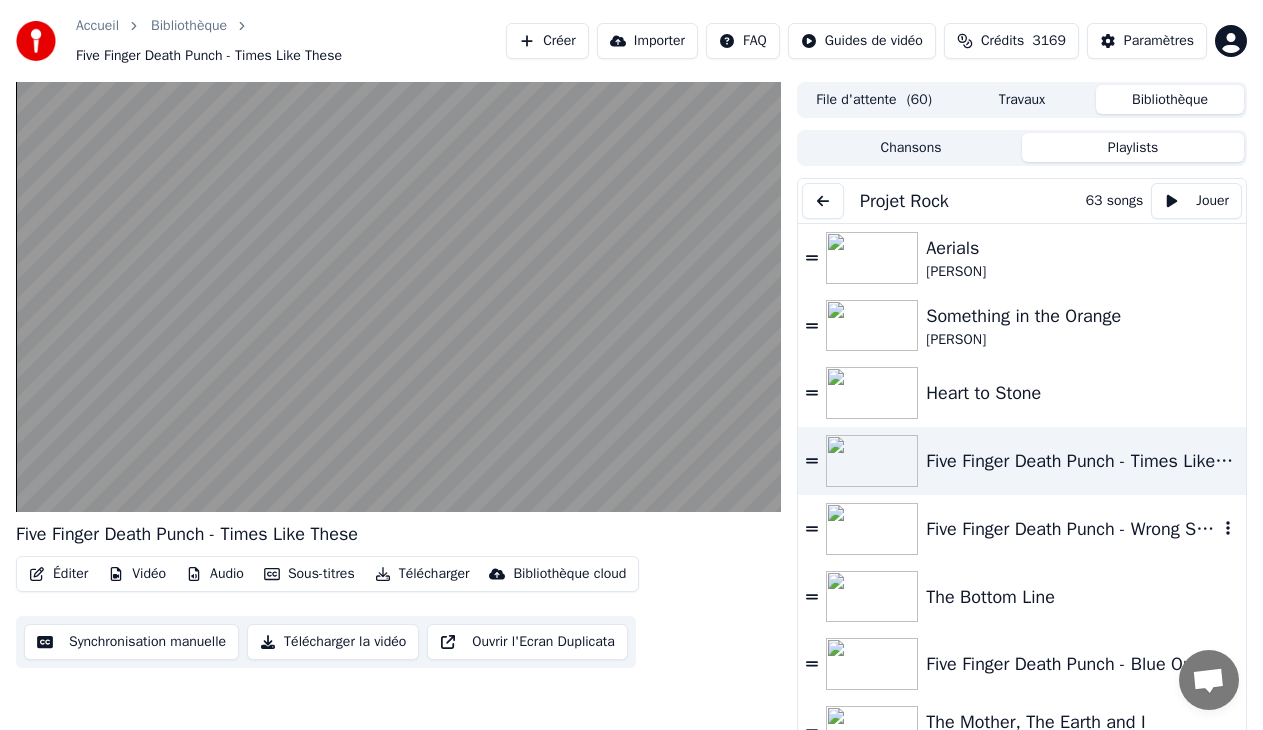 click at bounding box center [872, 529] 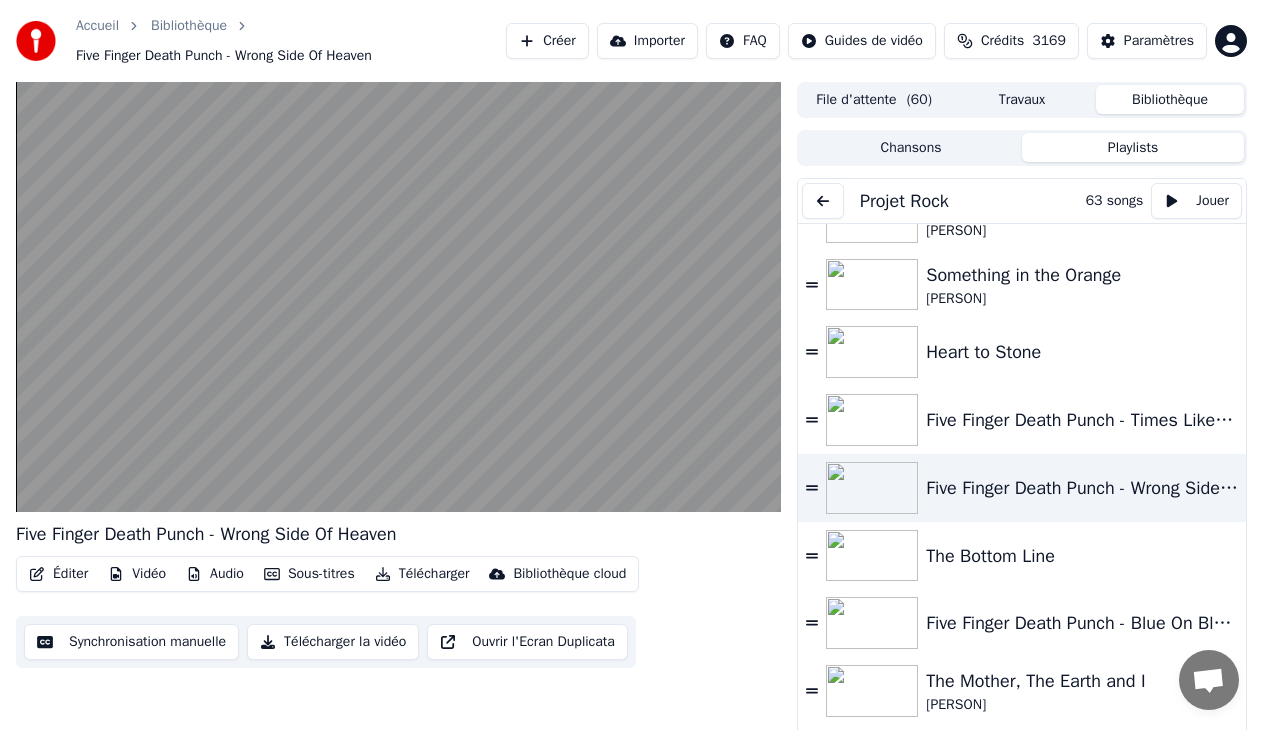 scroll, scrollTop: 48, scrollLeft: 0, axis: vertical 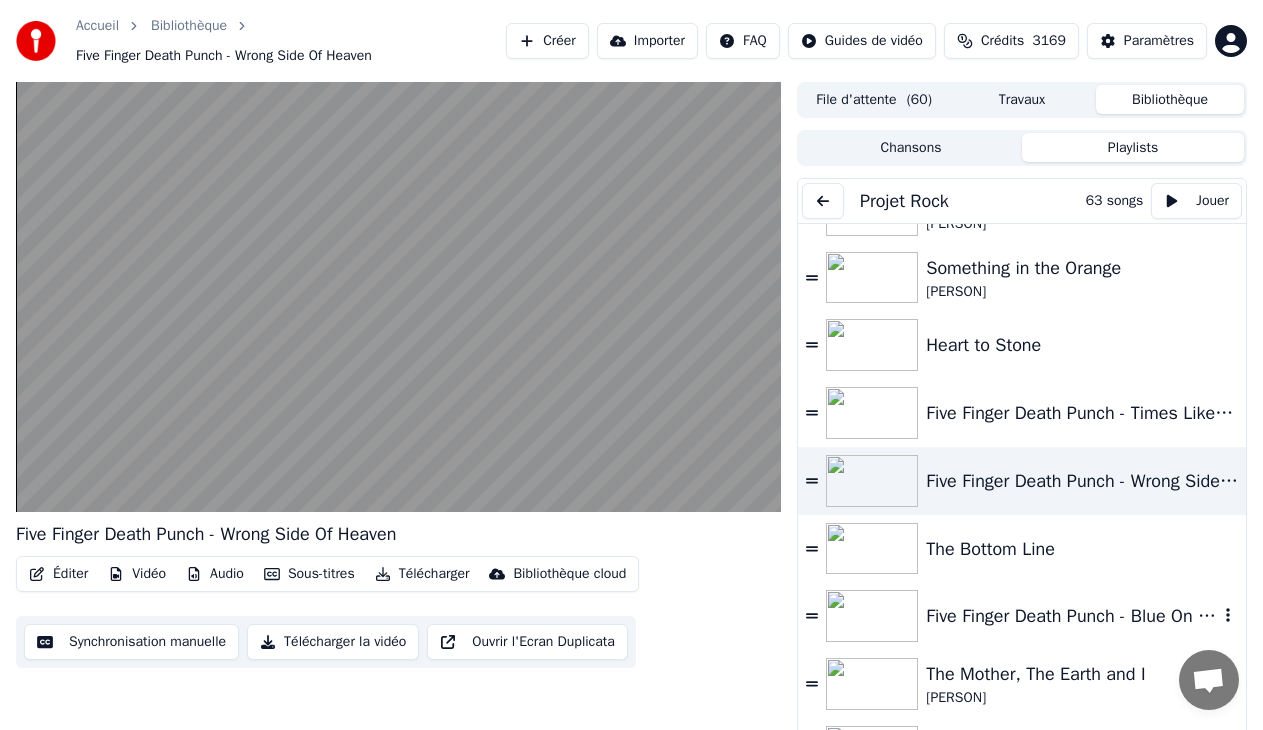 click at bounding box center (872, 616) 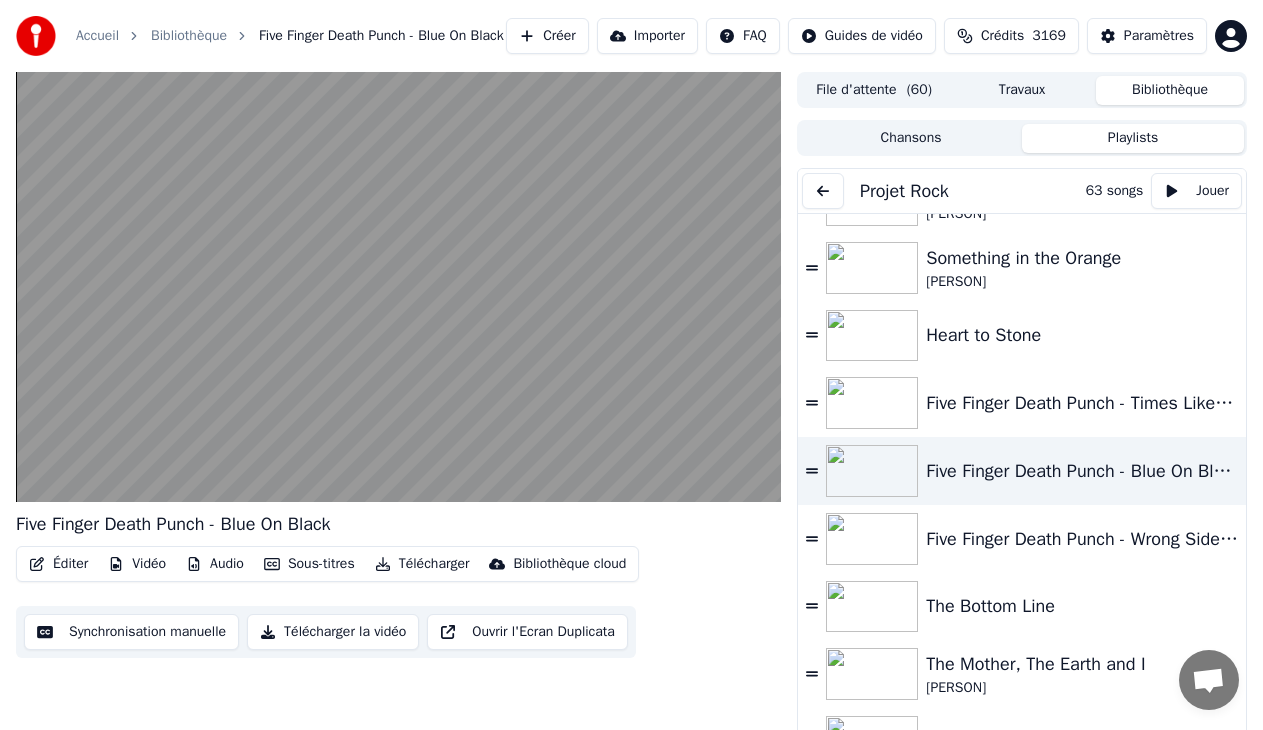 click at bounding box center (872, 674) 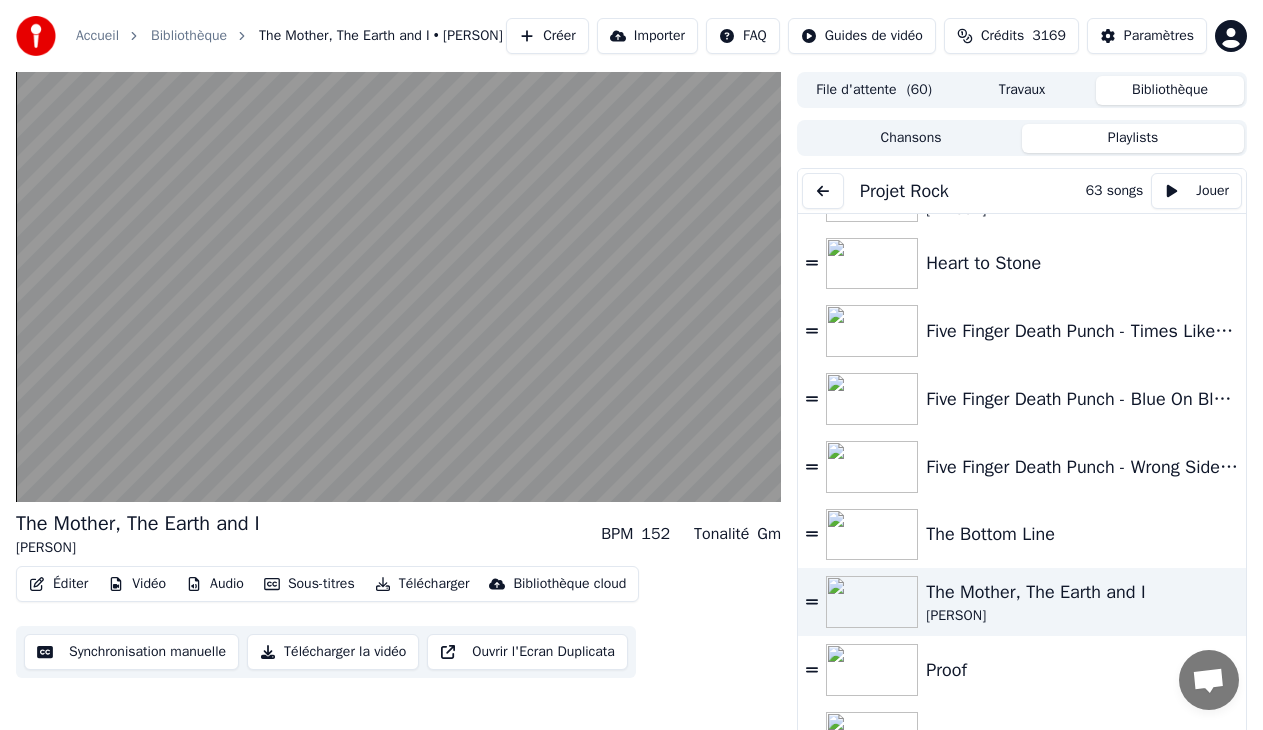 scroll, scrollTop: 123, scrollLeft: 0, axis: vertical 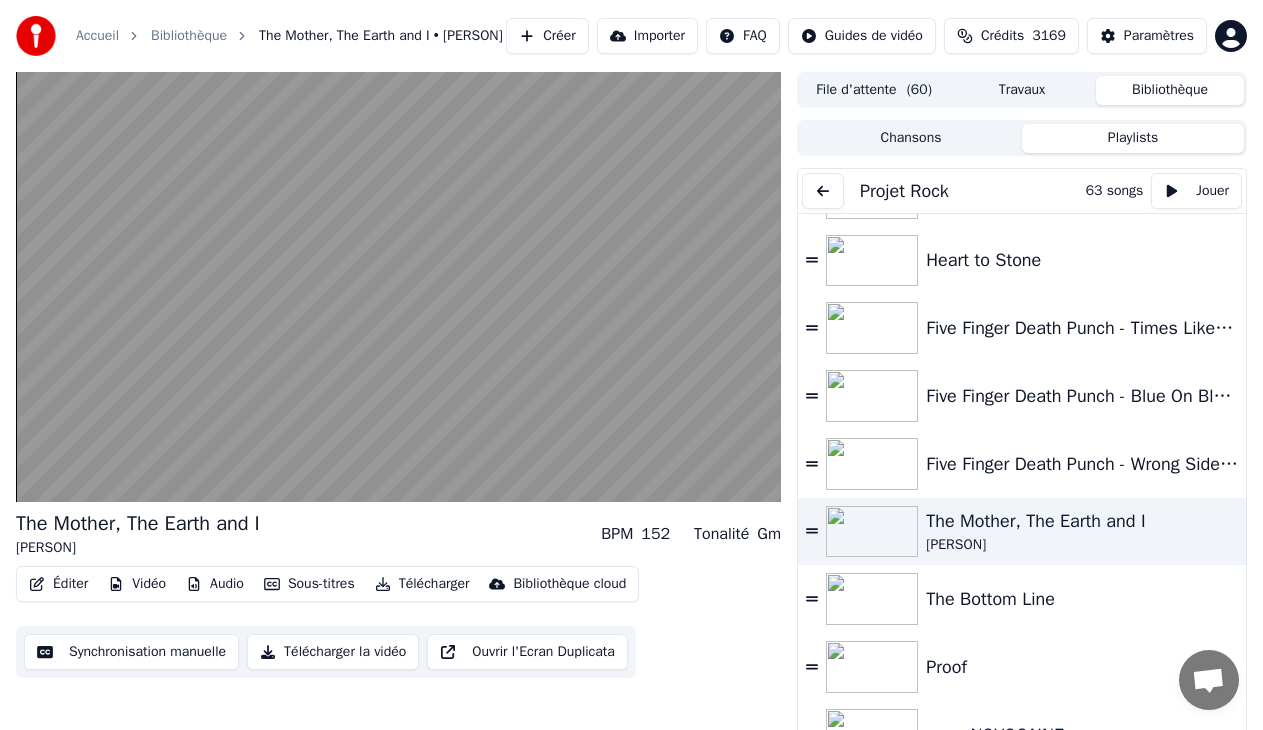 click at bounding box center (872, 667) 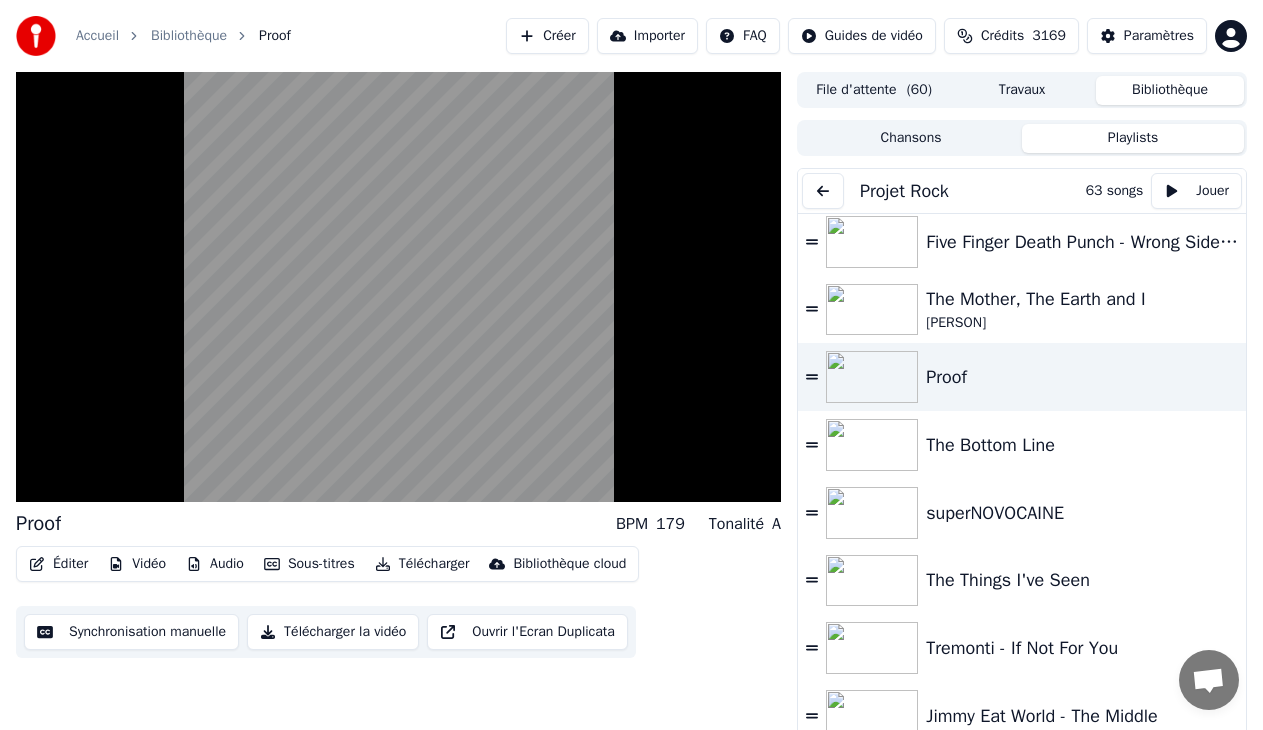 scroll, scrollTop: 352, scrollLeft: 0, axis: vertical 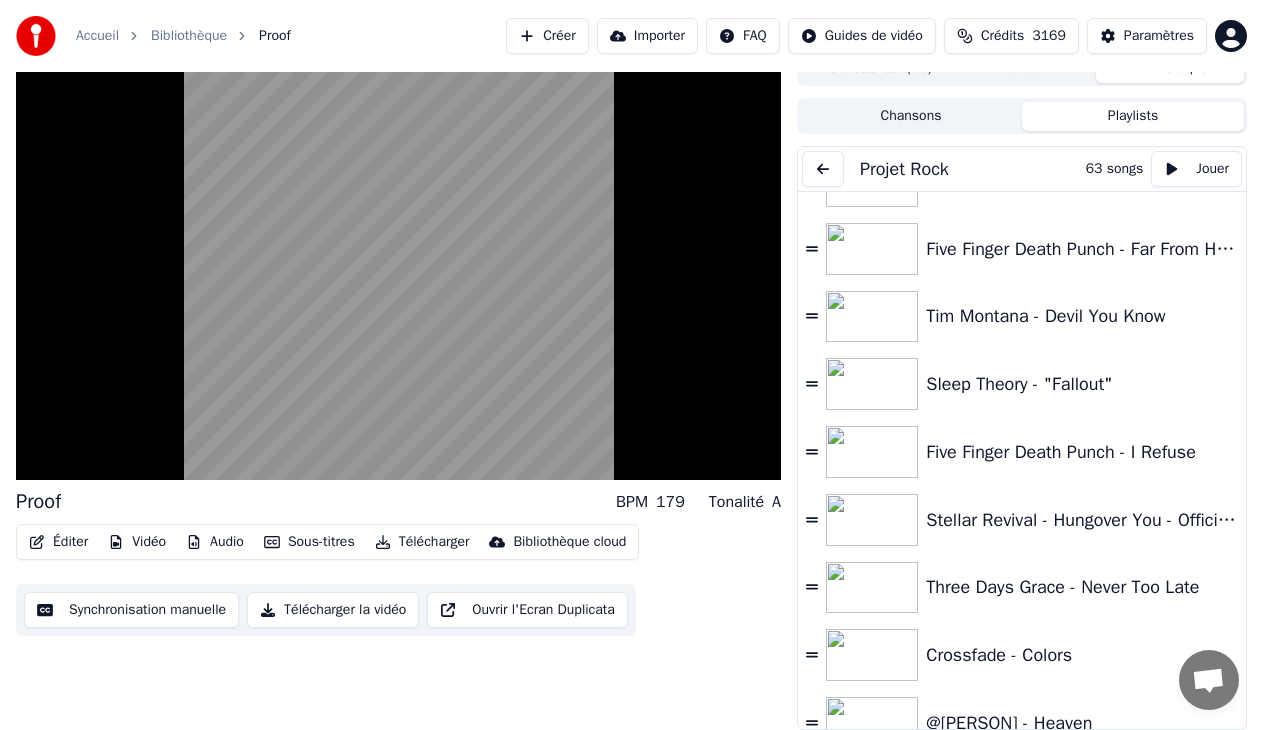 drag, startPoint x: 1250, startPoint y: 579, endPoint x: 1247, endPoint y: 564, distance: 15.297058 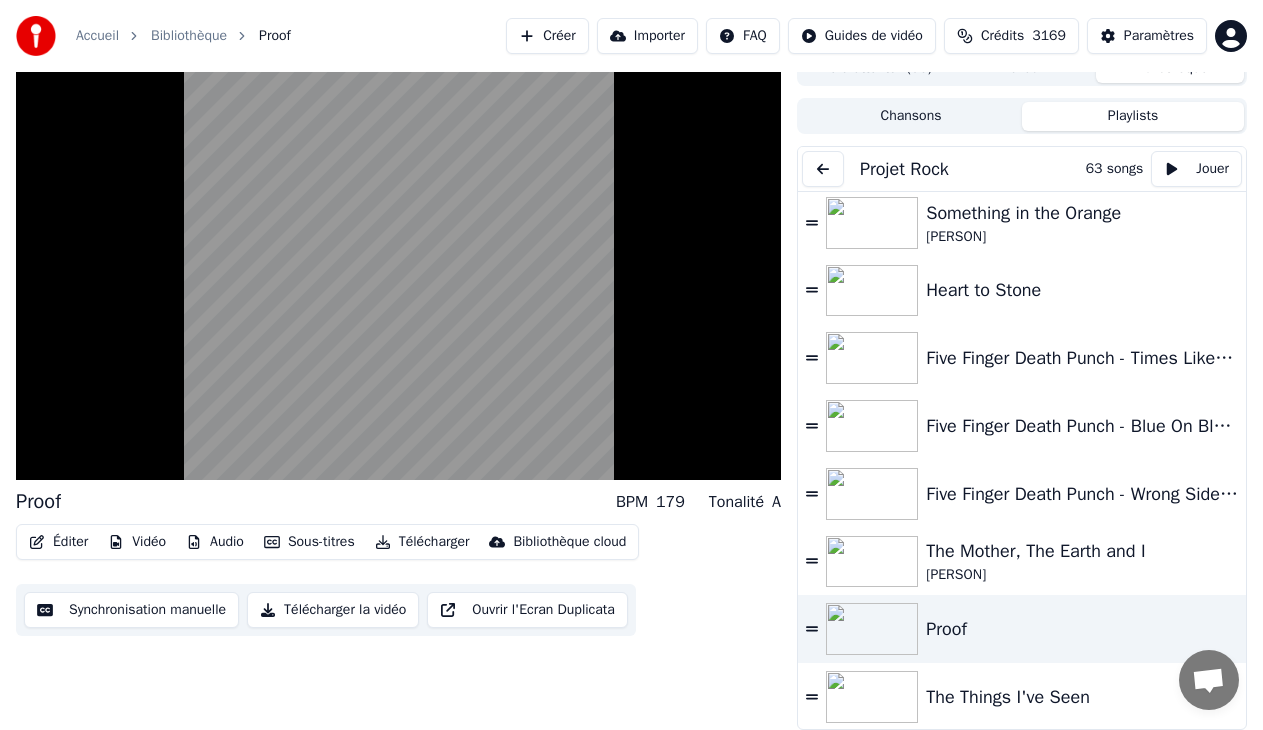 scroll, scrollTop: 0, scrollLeft: 0, axis: both 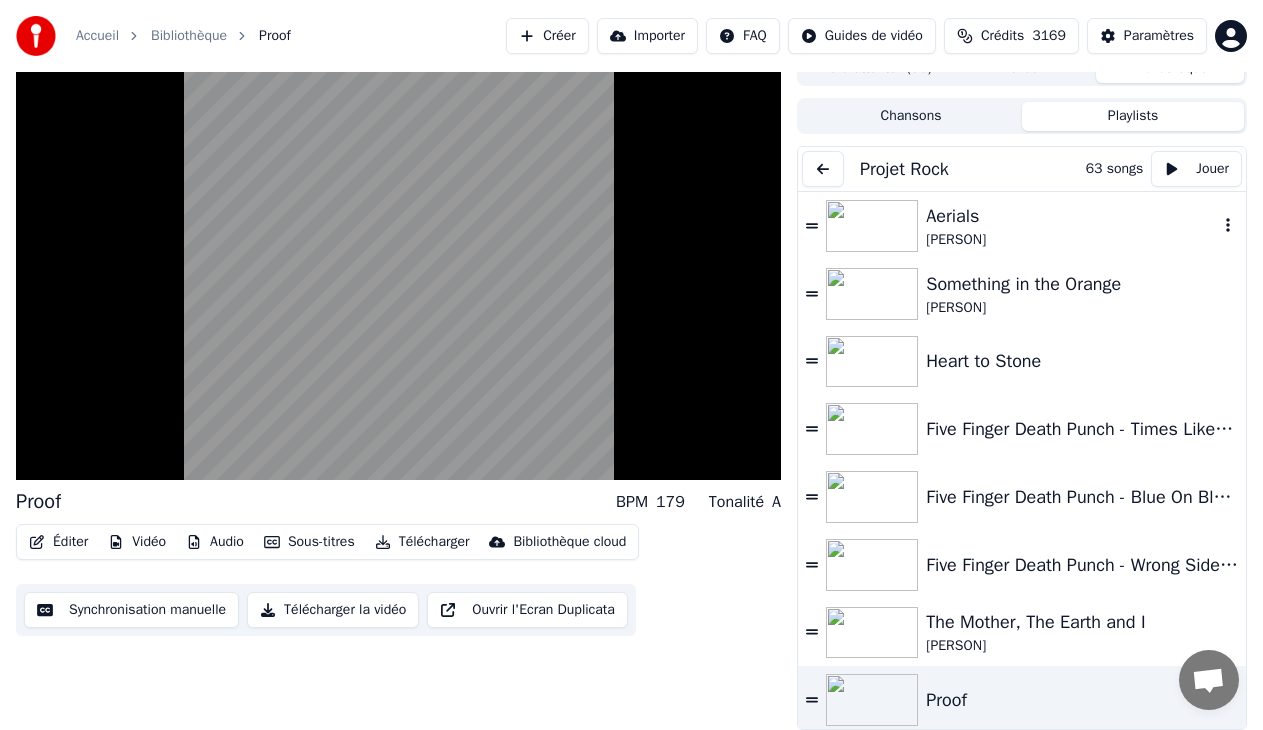 click on "Aerials" at bounding box center (1072, 216) 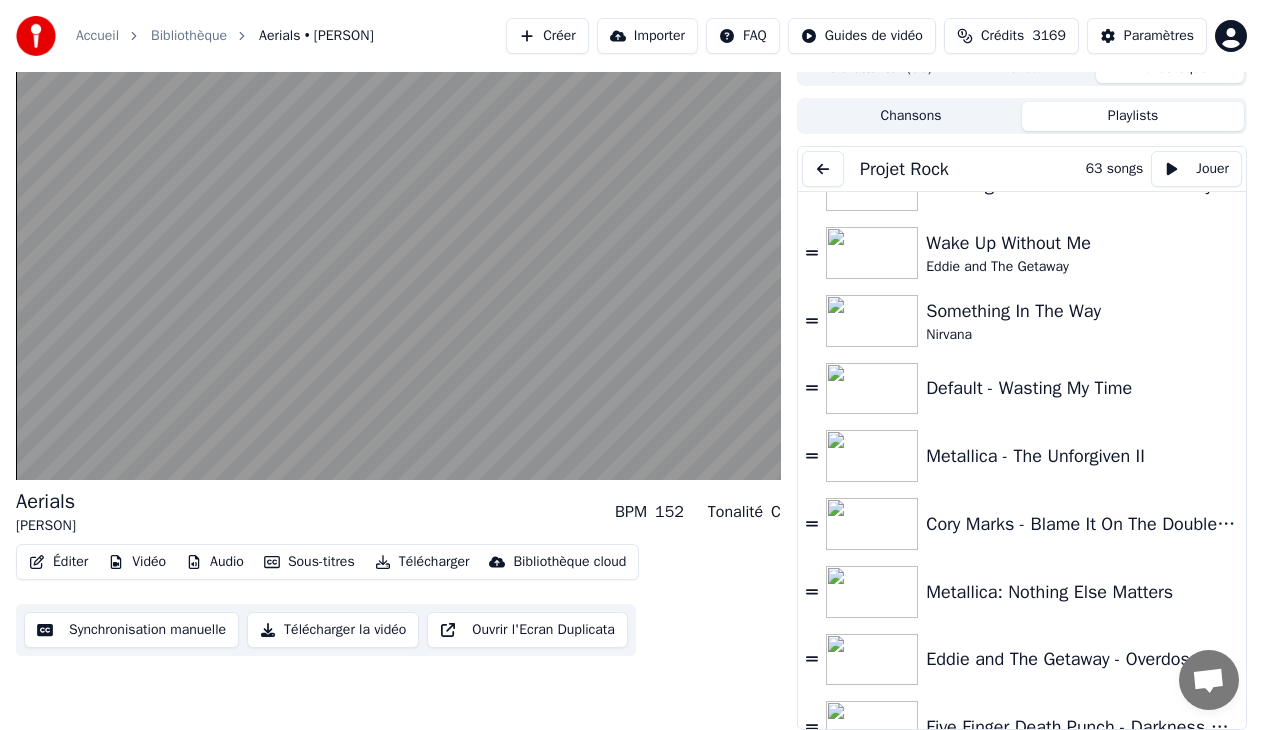 scroll, scrollTop: 1600, scrollLeft: 0, axis: vertical 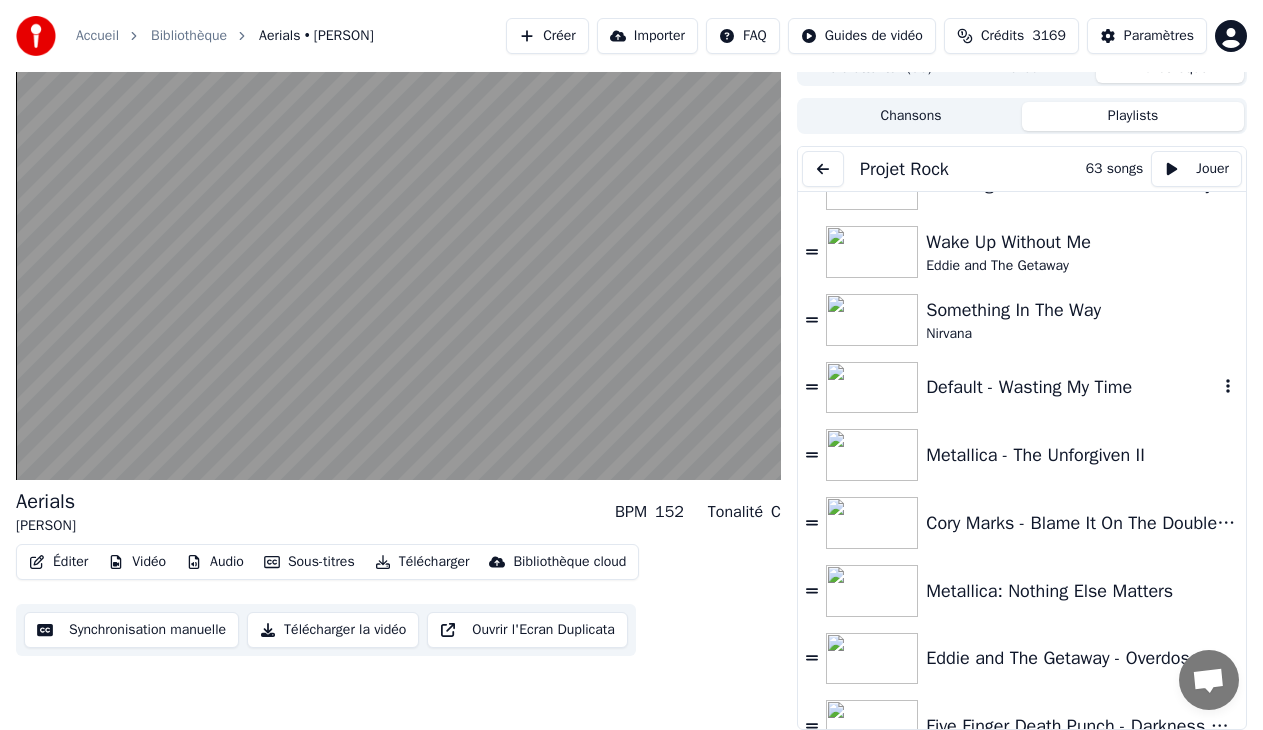 drag, startPoint x: 809, startPoint y: 589, endPoint x: 808, endPoint y: 458, distance: 131.00381 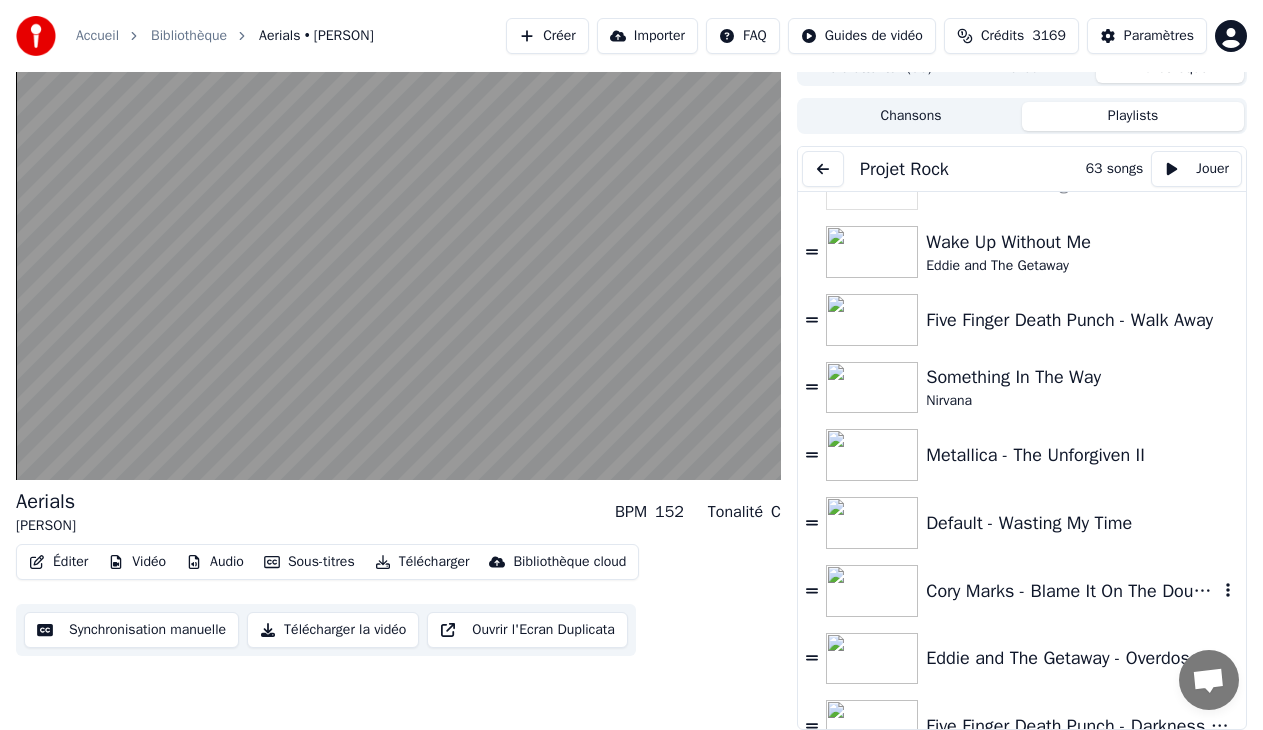 click on "Projet Rock 63   songs Jouer" at bounding box center [1022, 169] 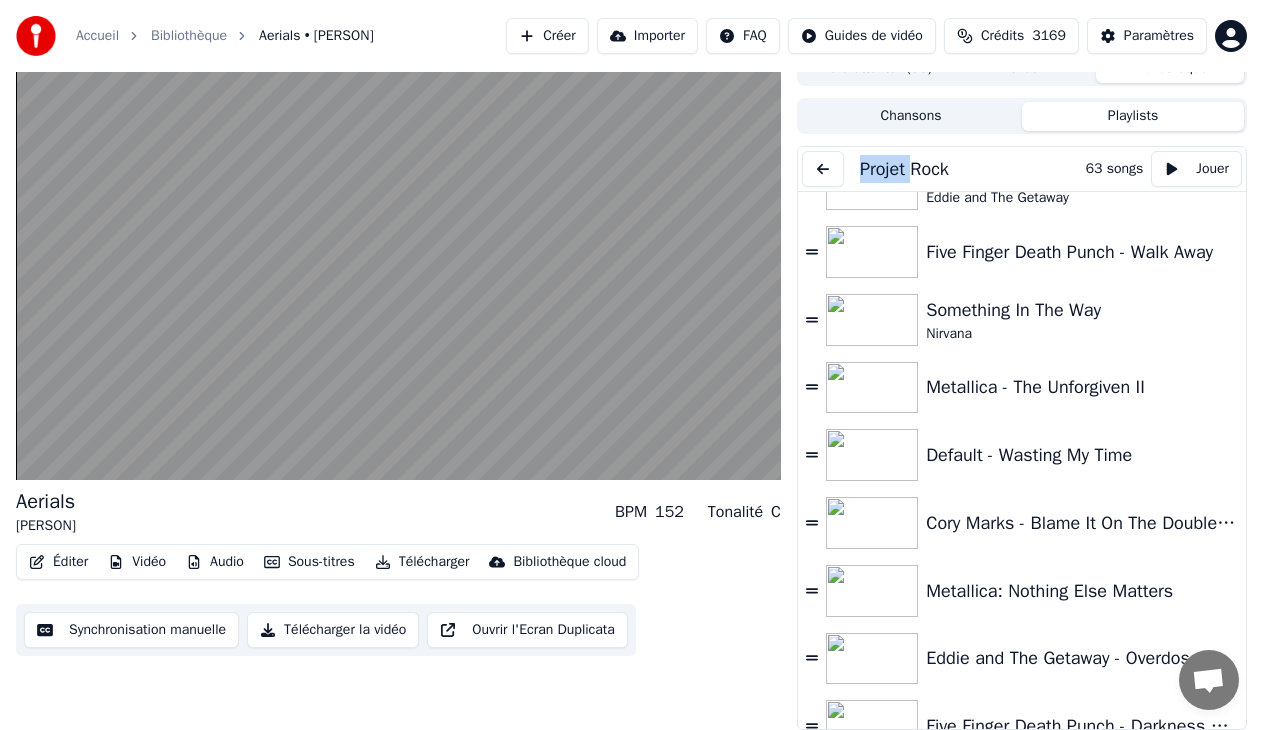 click on "Projet Rock 63   songs Jouer" at bounding box center [1022, 169] 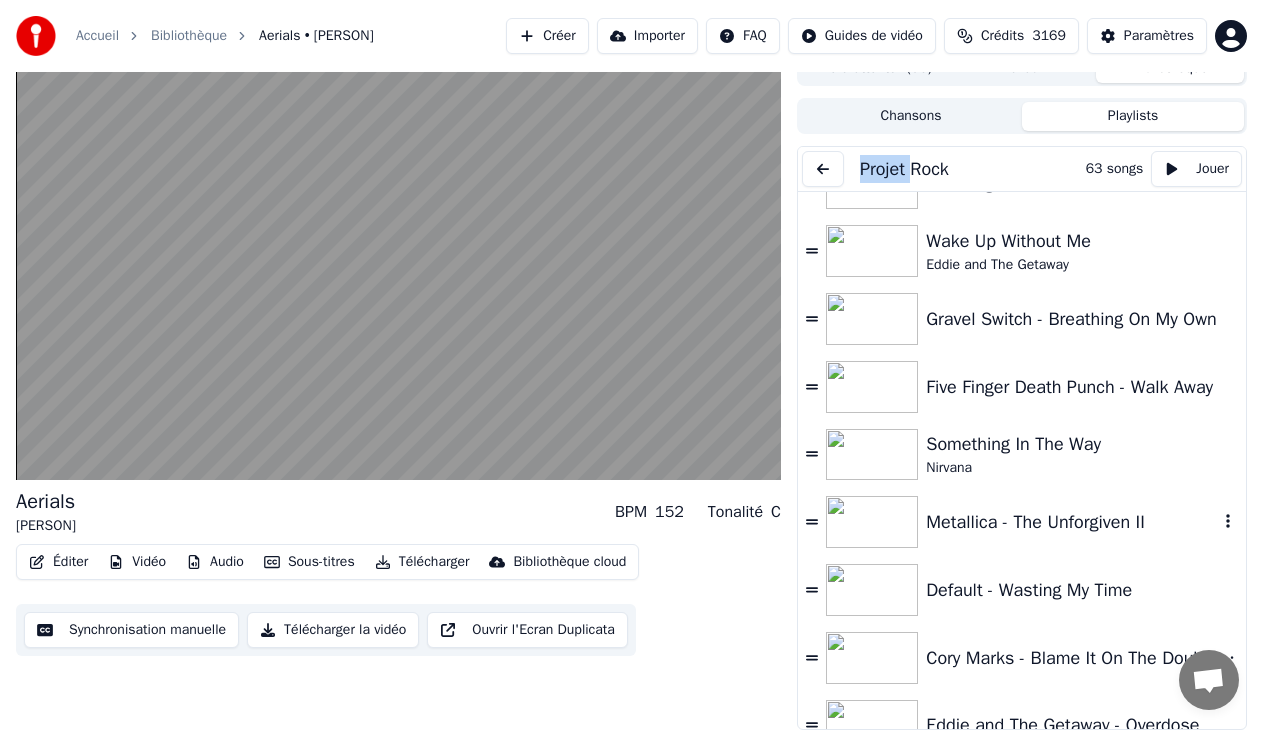 scroll, scrollTop: 1600, scrollLeft: 0, axis: vertical 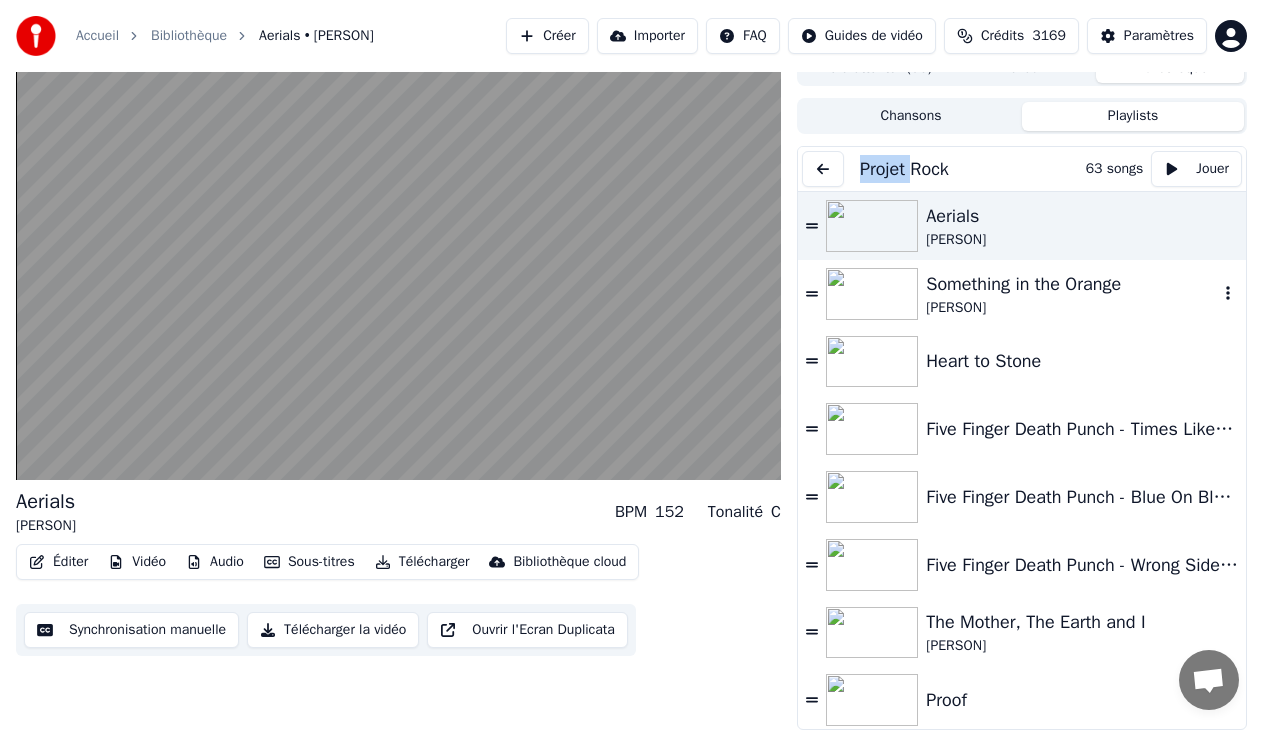 click on "Something in the Orange" at bounding box center (1072, 284) 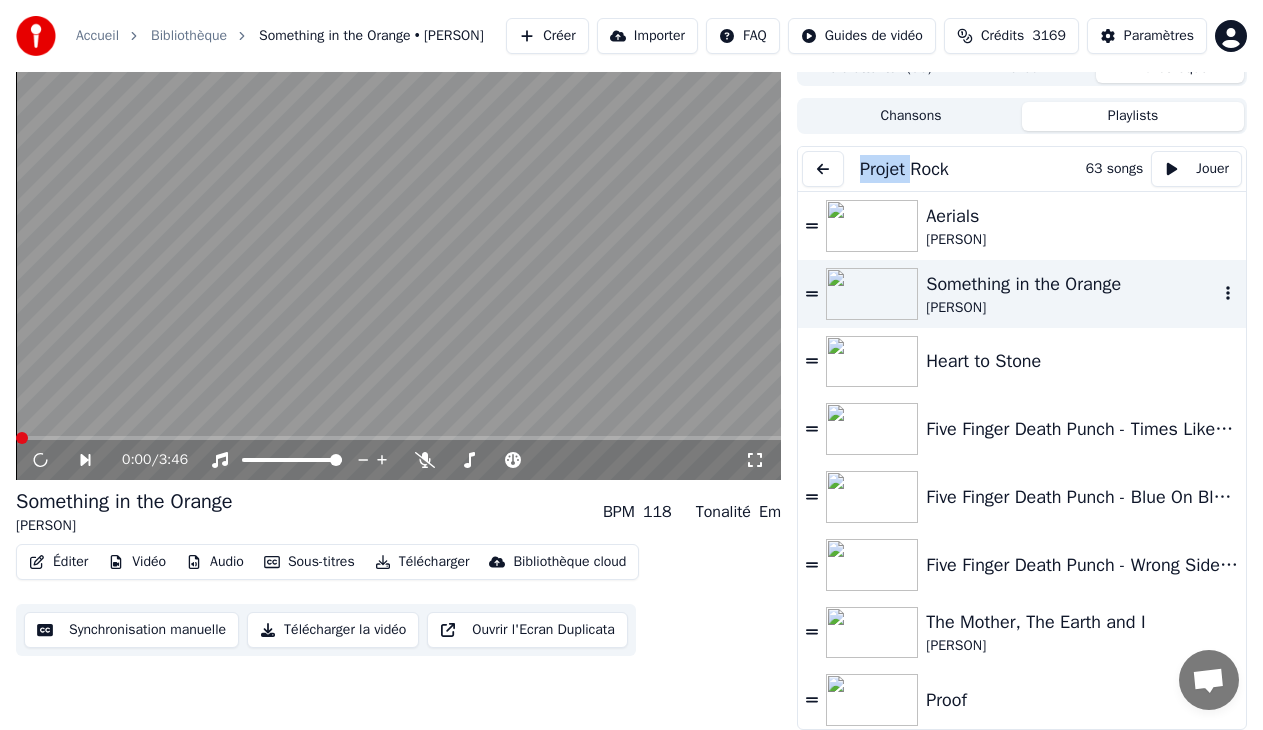 scroll, scrollTop: 32, scrollLeft: 0, axis: vertical 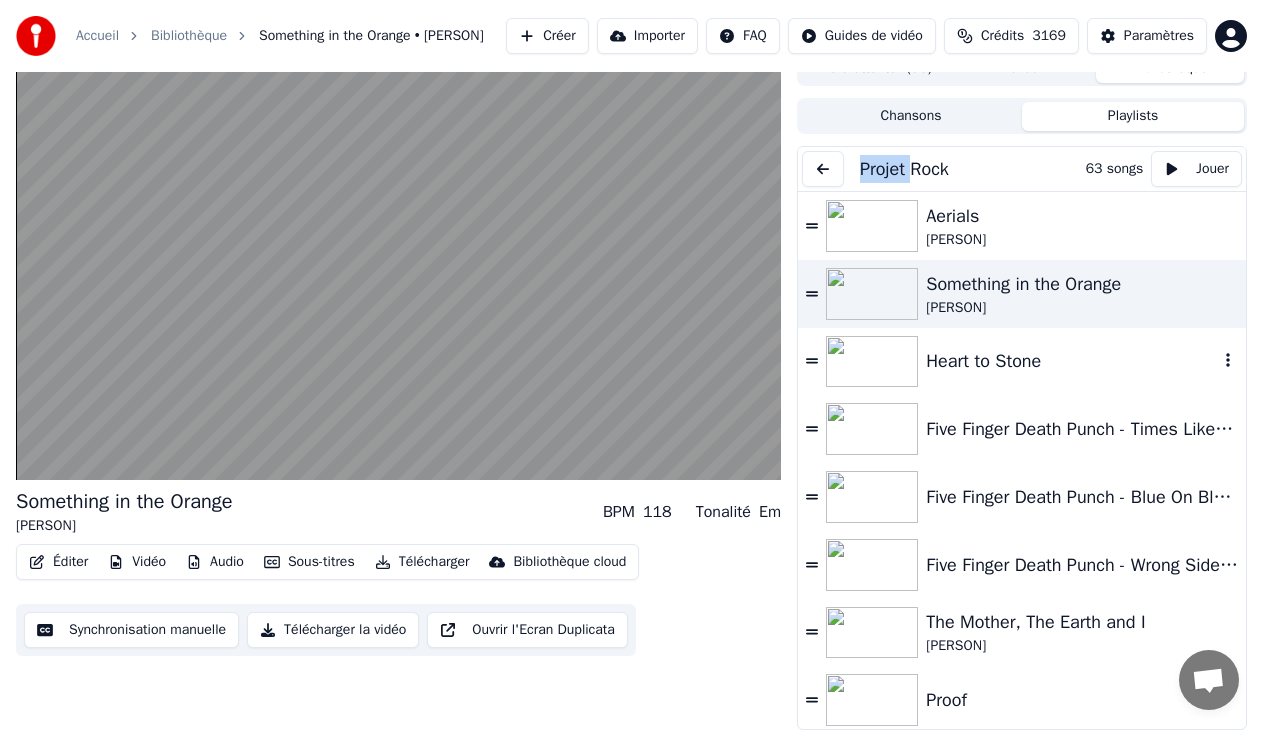 click at bounding box center [872, 362] 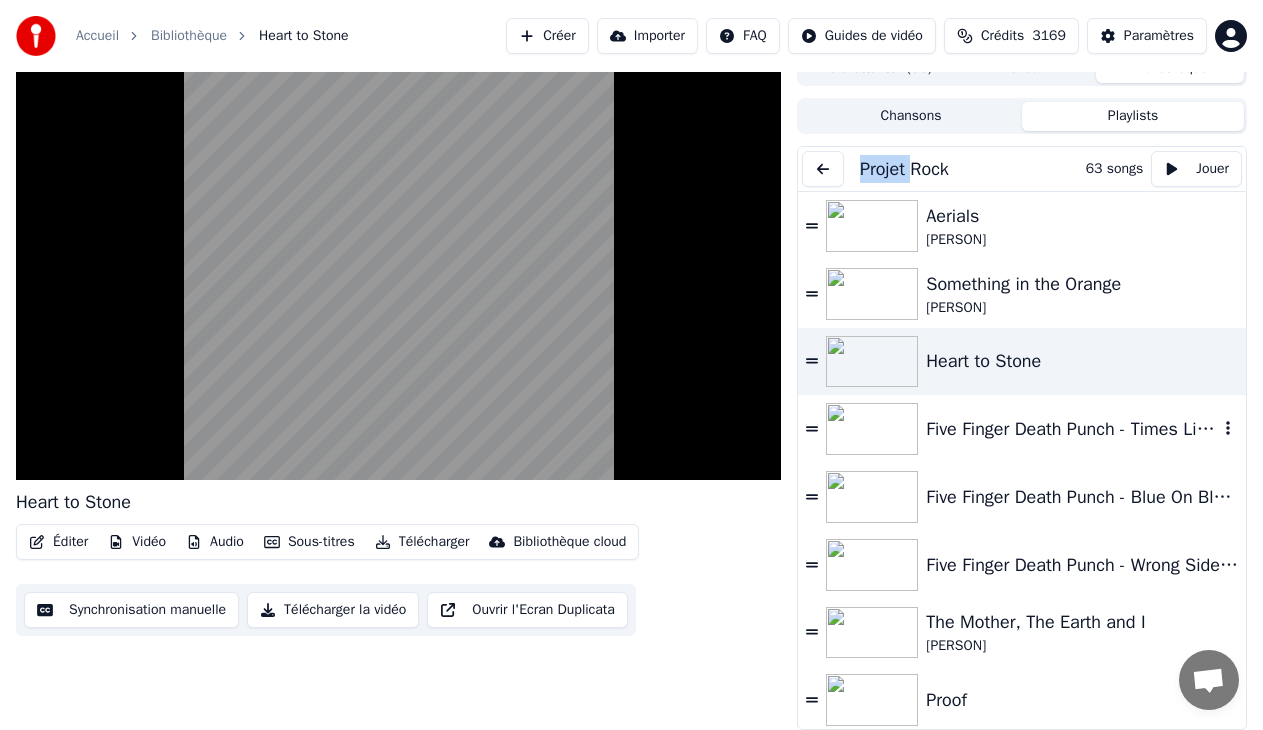 click at bounding box center (872, 429) 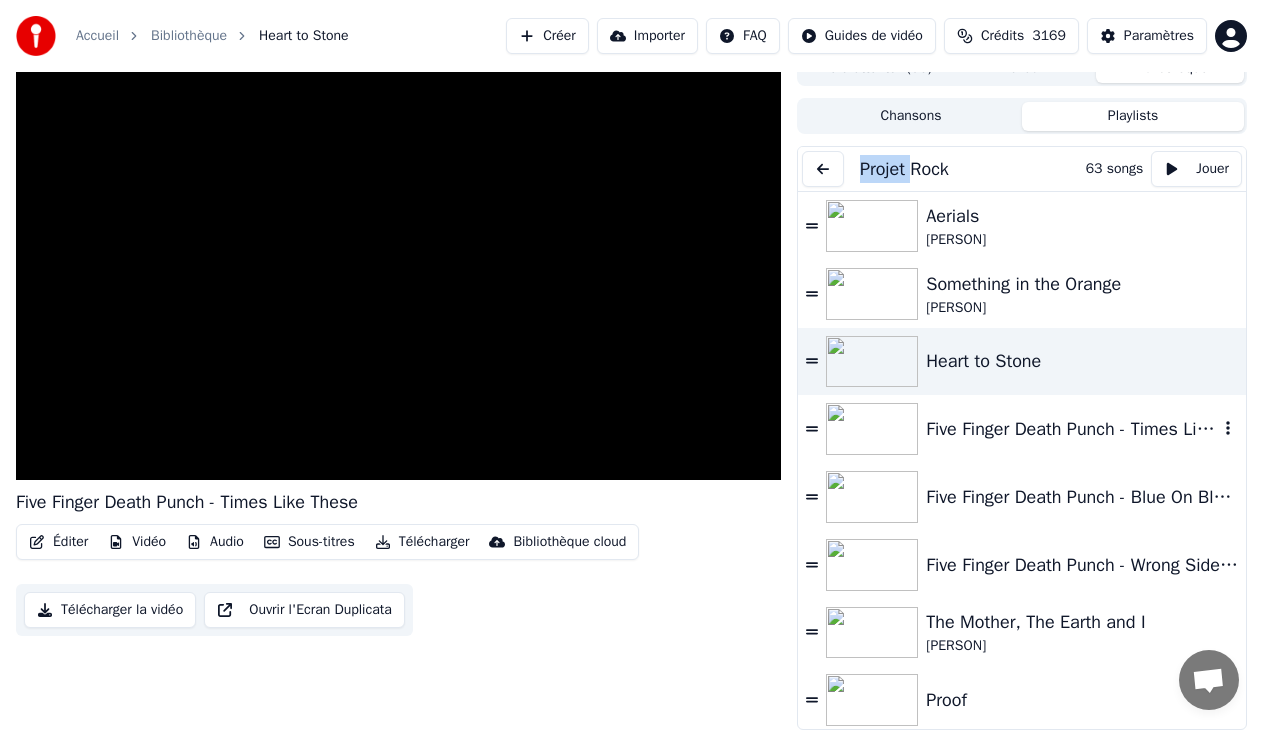 scroll, scrollTop: 32, scrollLeft: 0, axis: vertical 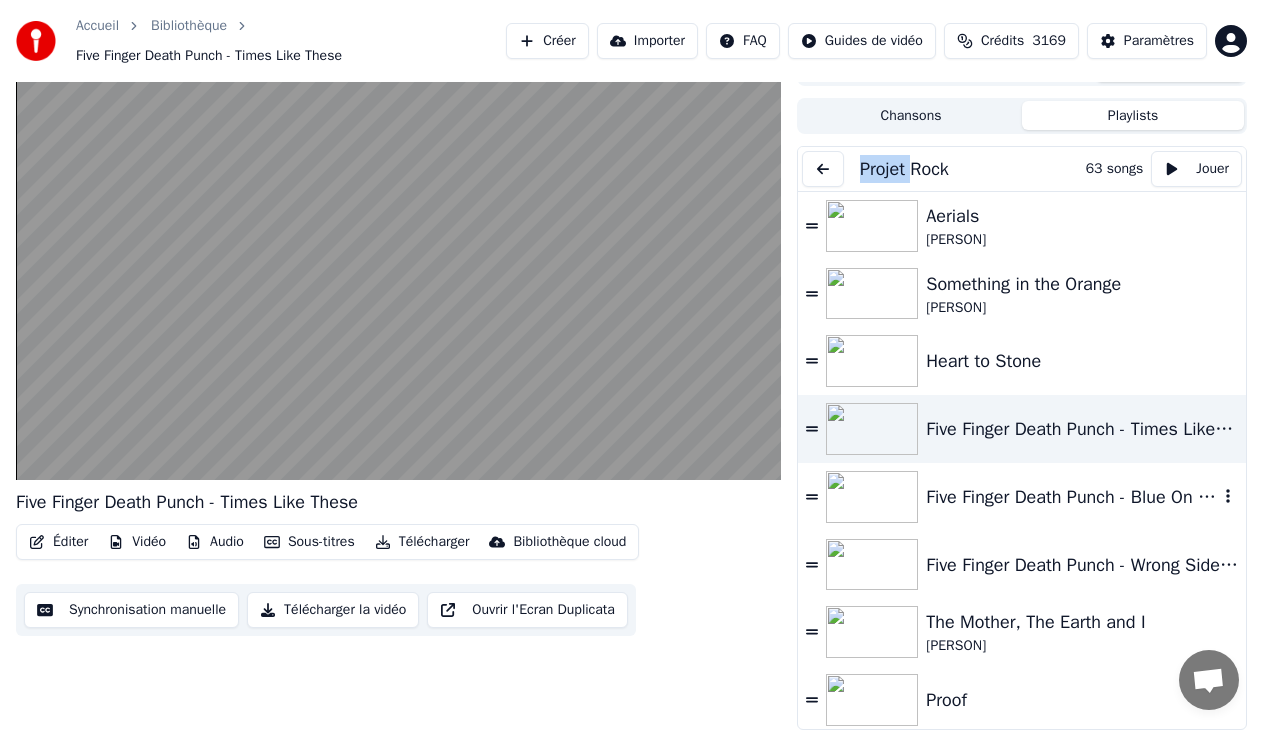 click at bounding box center (872, 497) 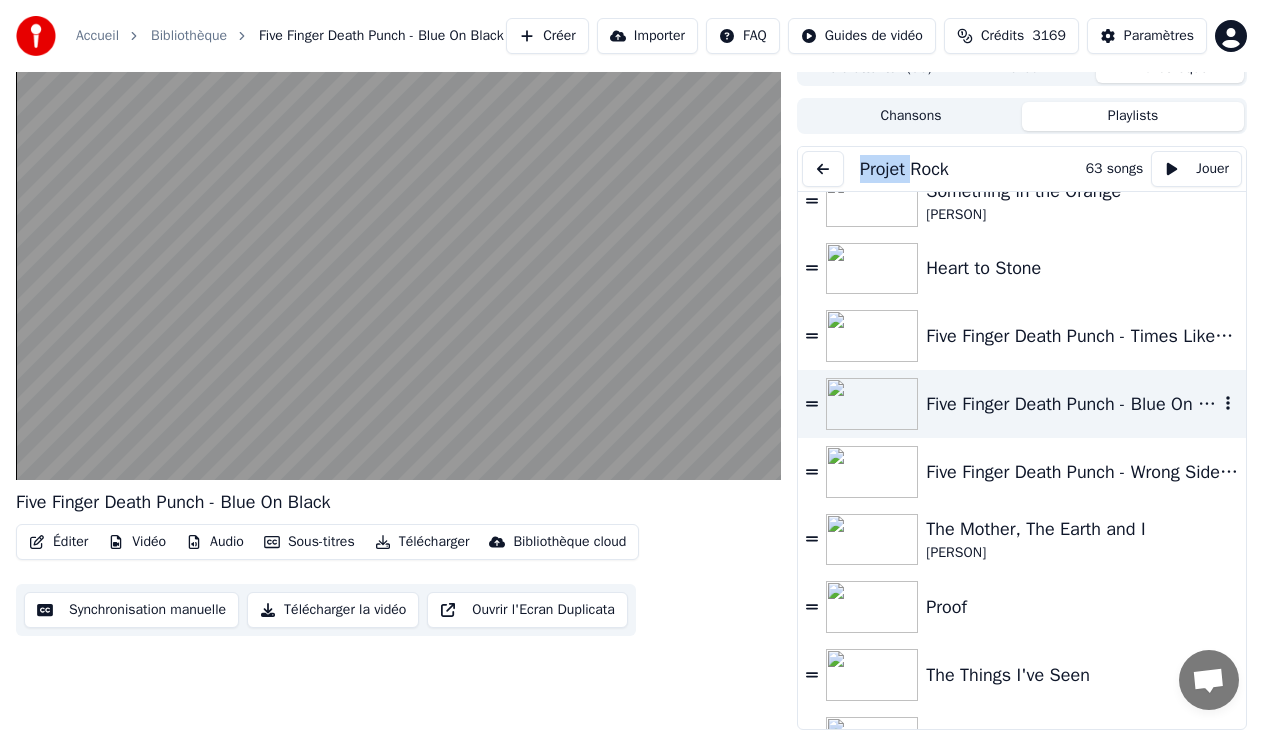 scroll, scrollTop: 100, scrollLeft: 0, axis: vertical 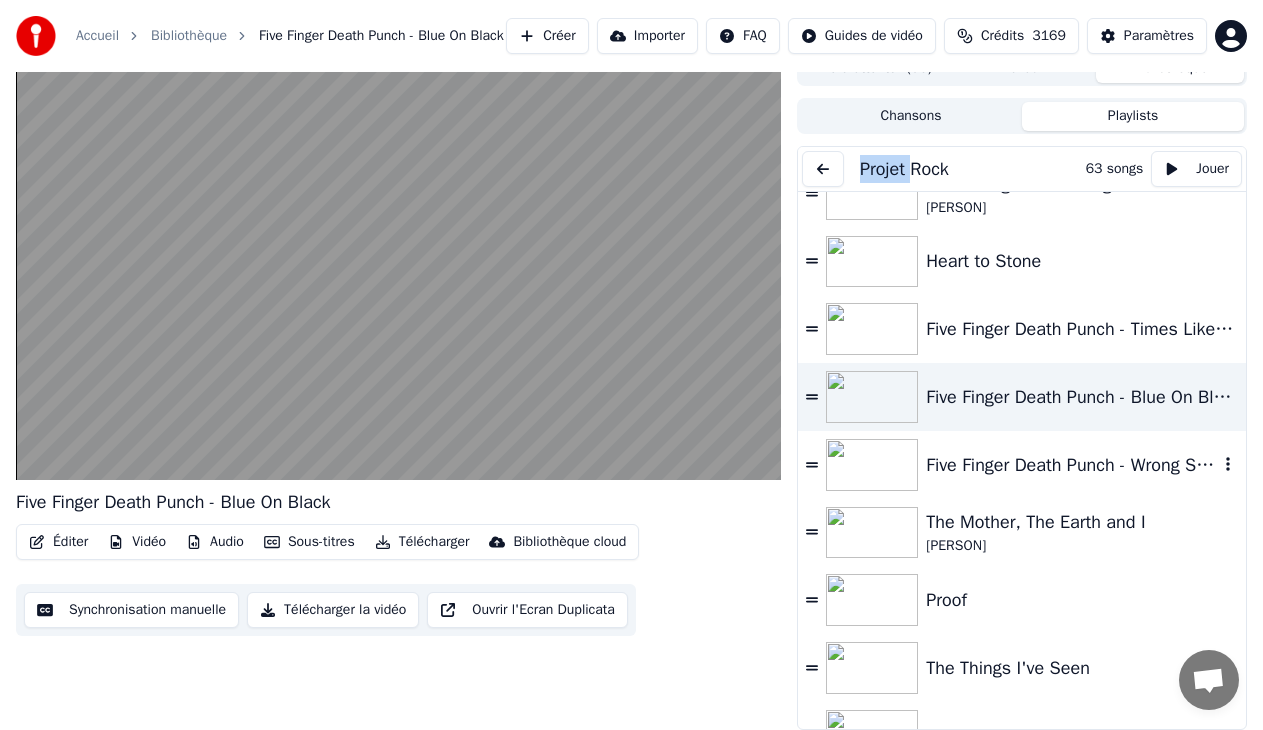 click at bounding box center (872, 465) 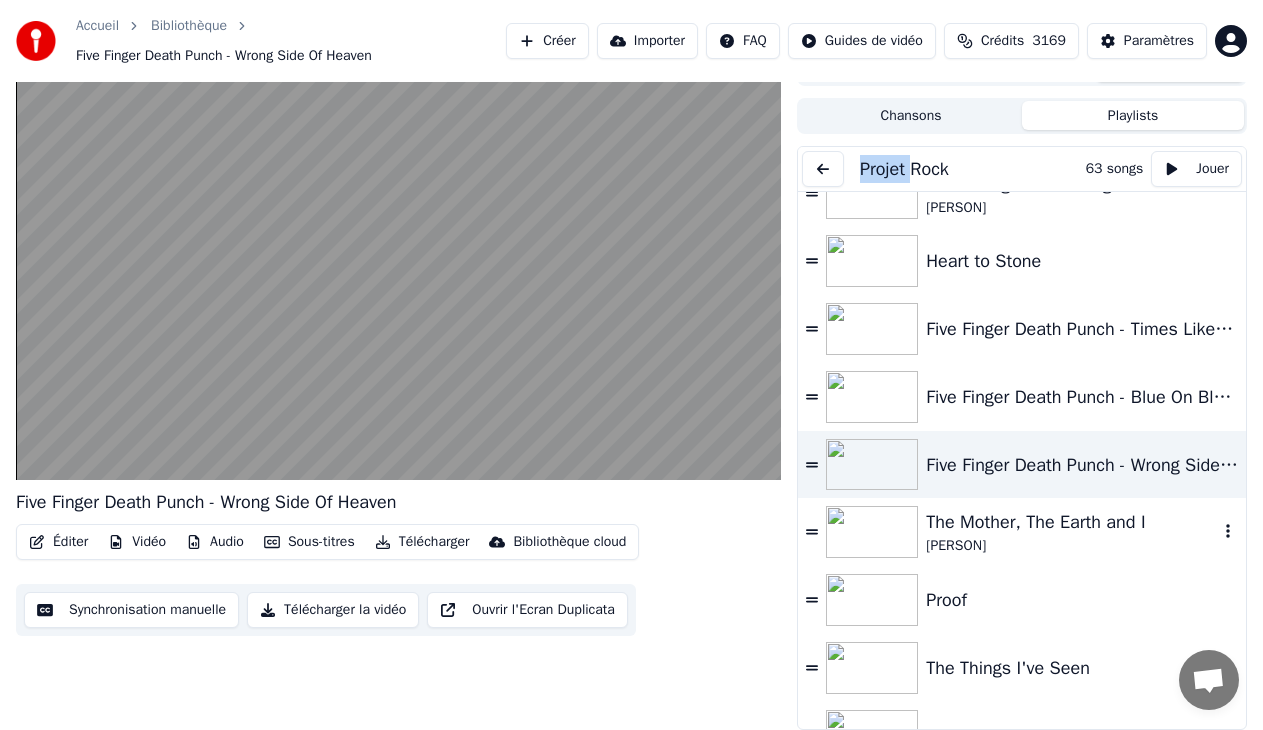 click at bounding box center (872, 532) 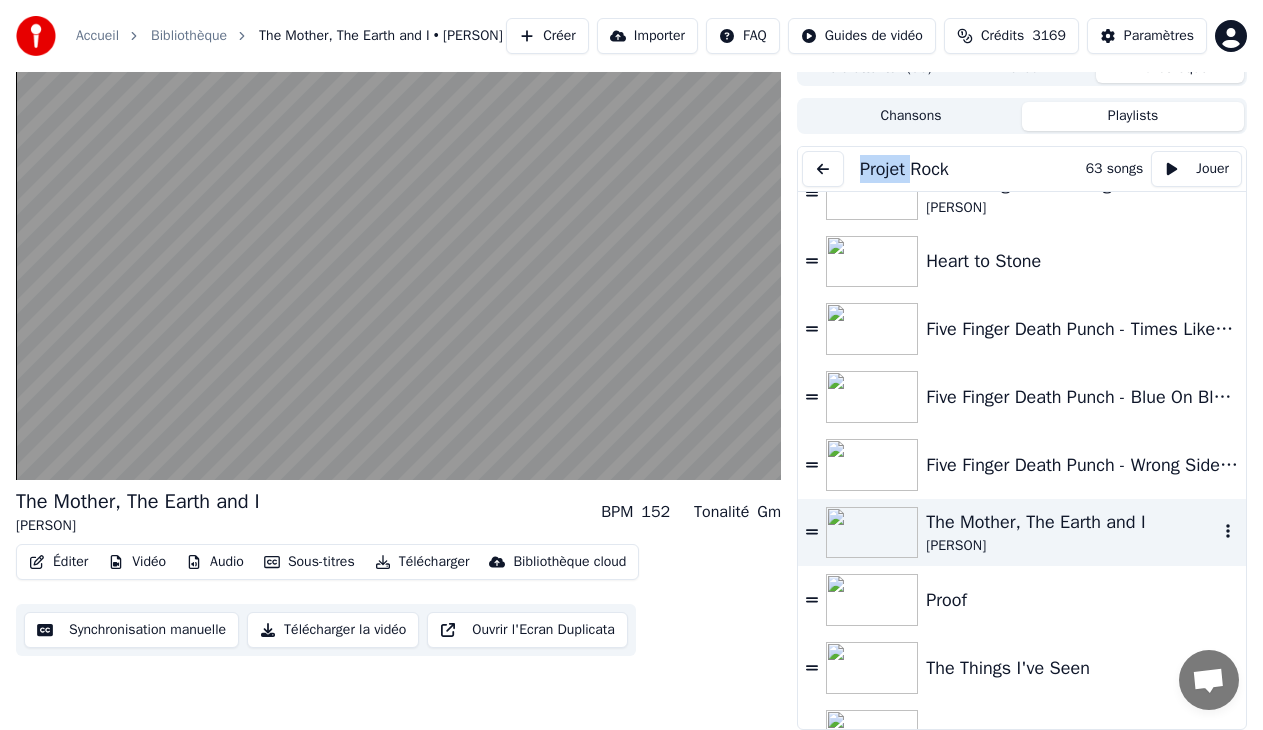 scroll, scrollTop: 200, scrollLeft: 0, axis: vertical 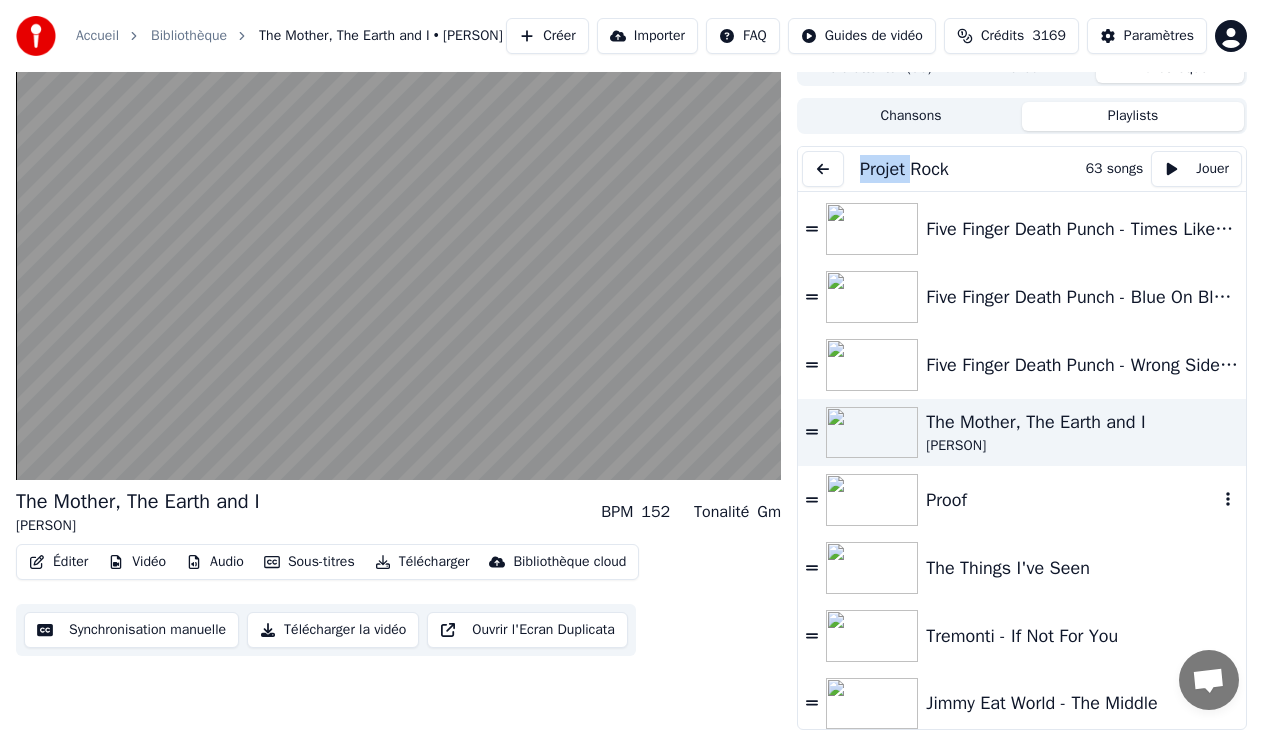 click at bounding box center (872, 500) 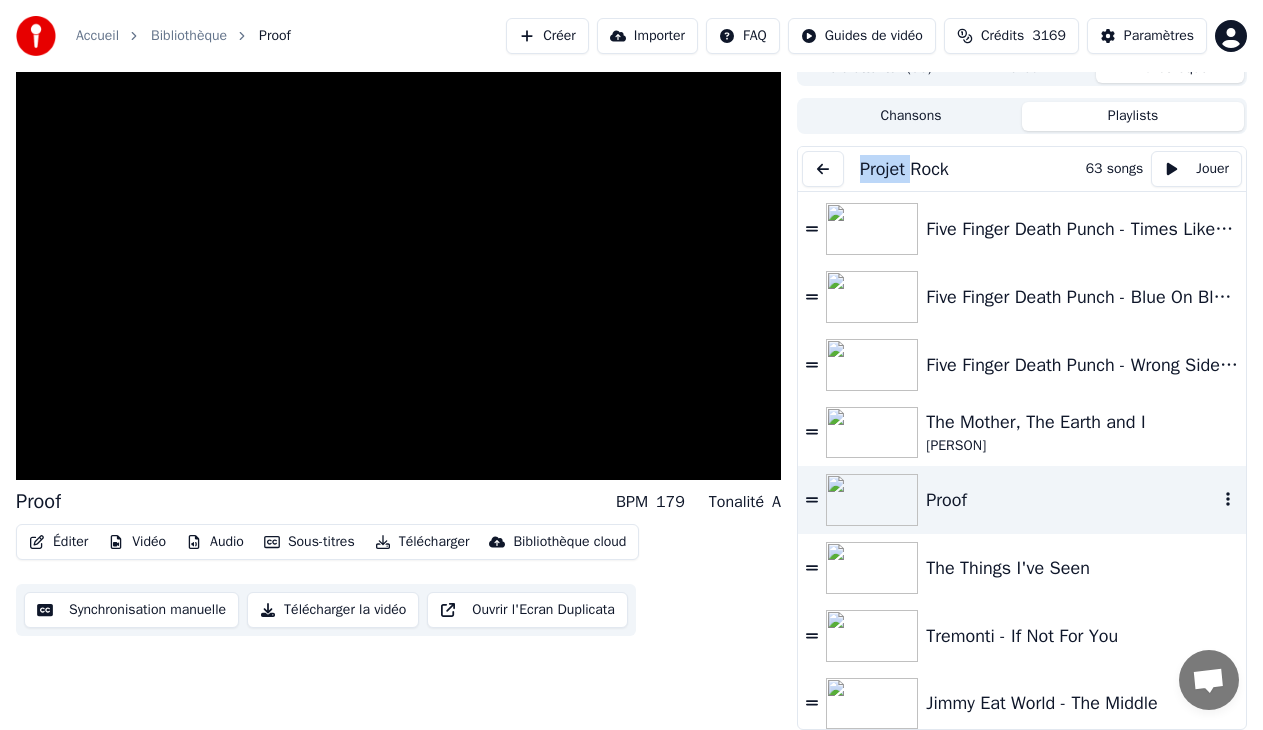scroll, scrollTop: 22, scrollLeft: 0, axis: vertical 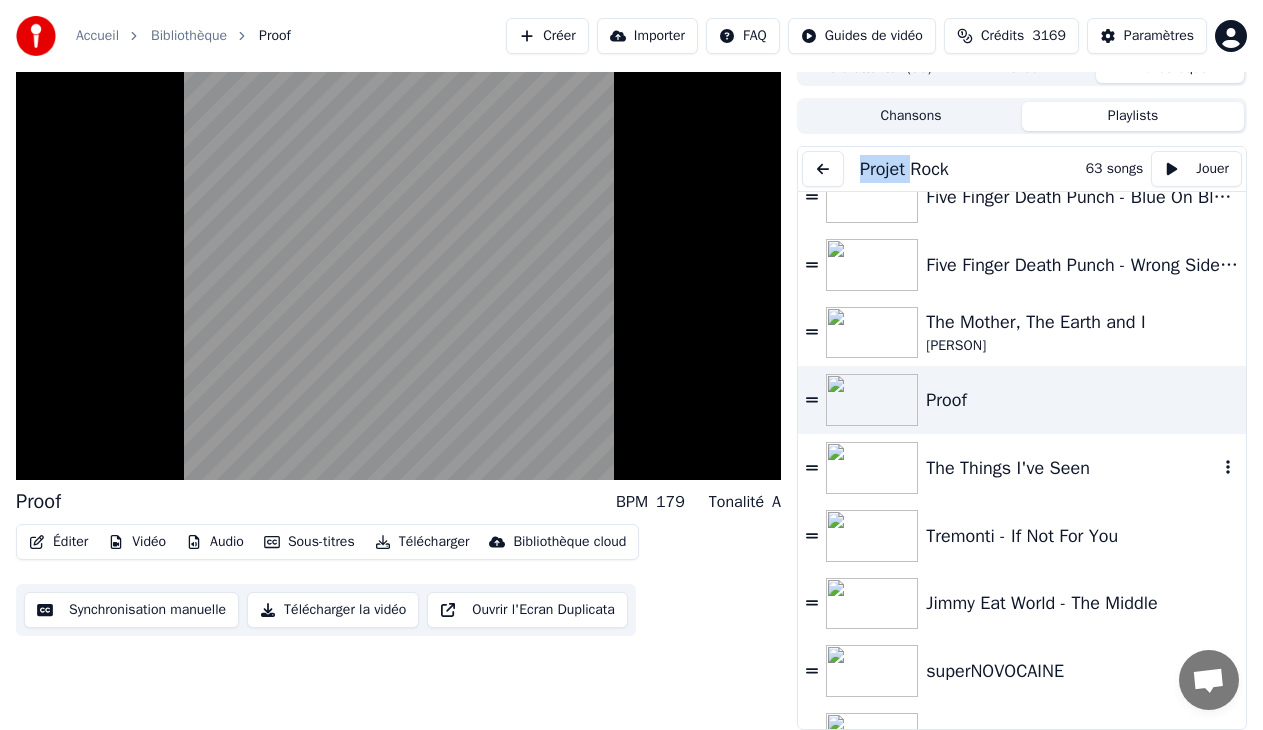 click at bounding box center [872, 468] 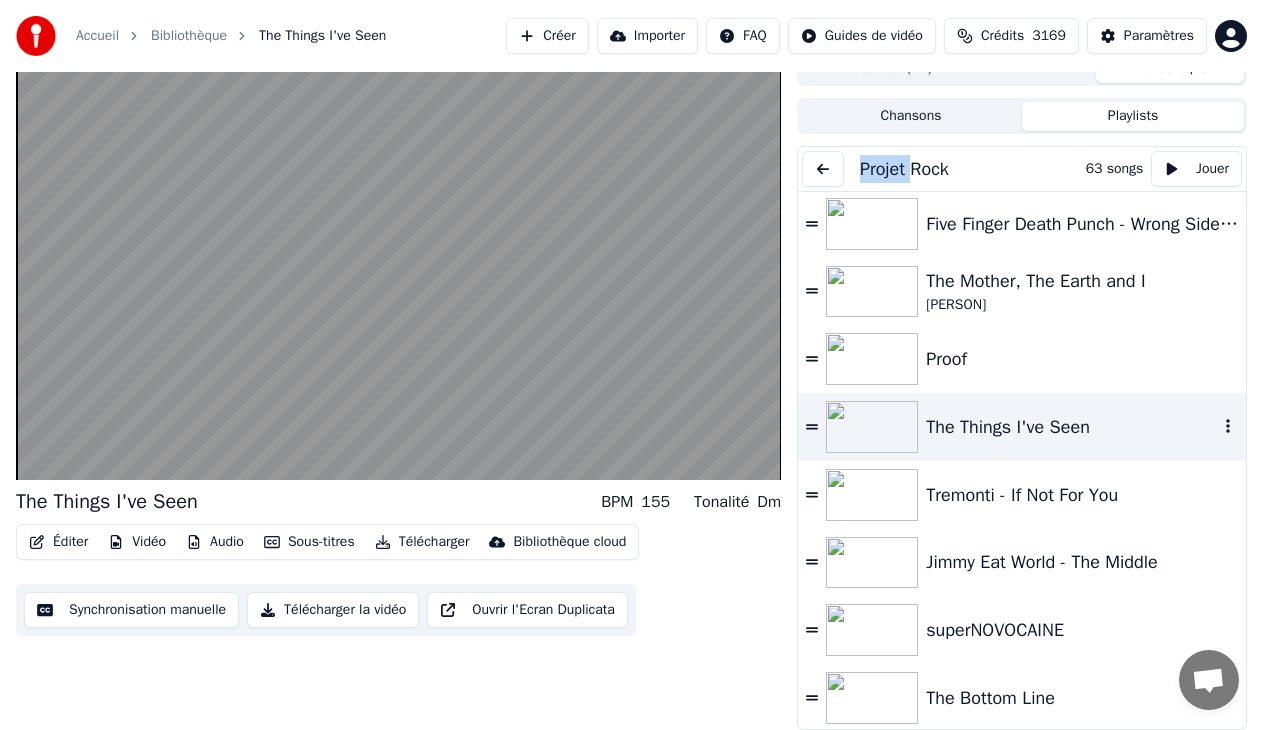 scroll, scrollTop: 400, scrollLeft: 0, axis: vertical 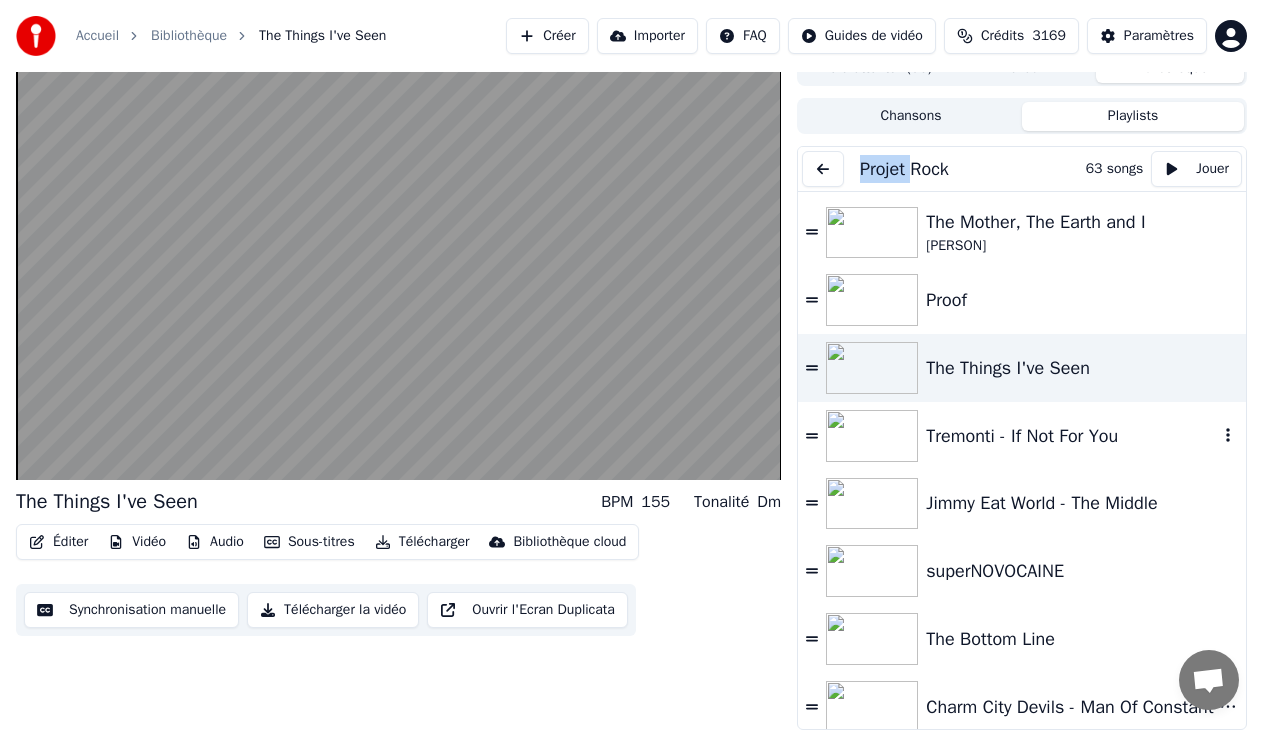 click at bounding box center [872, 436] 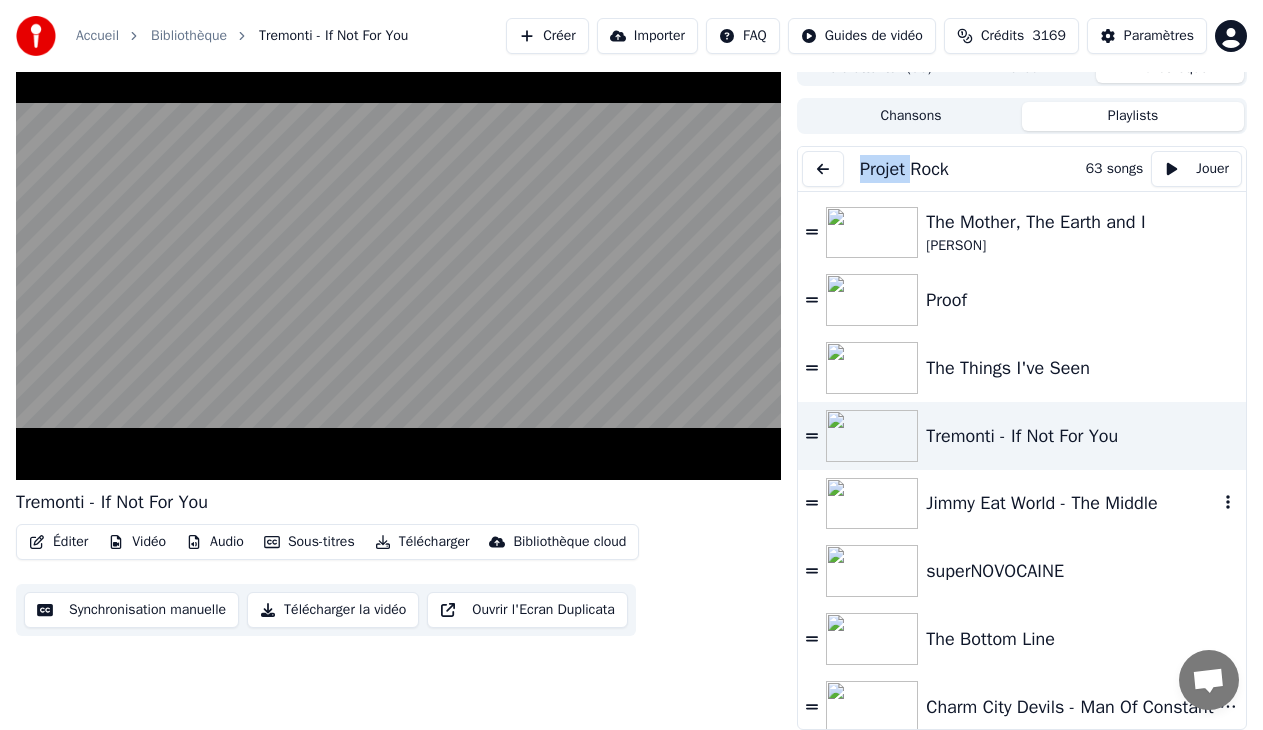 click at bounding box center [872, 504] 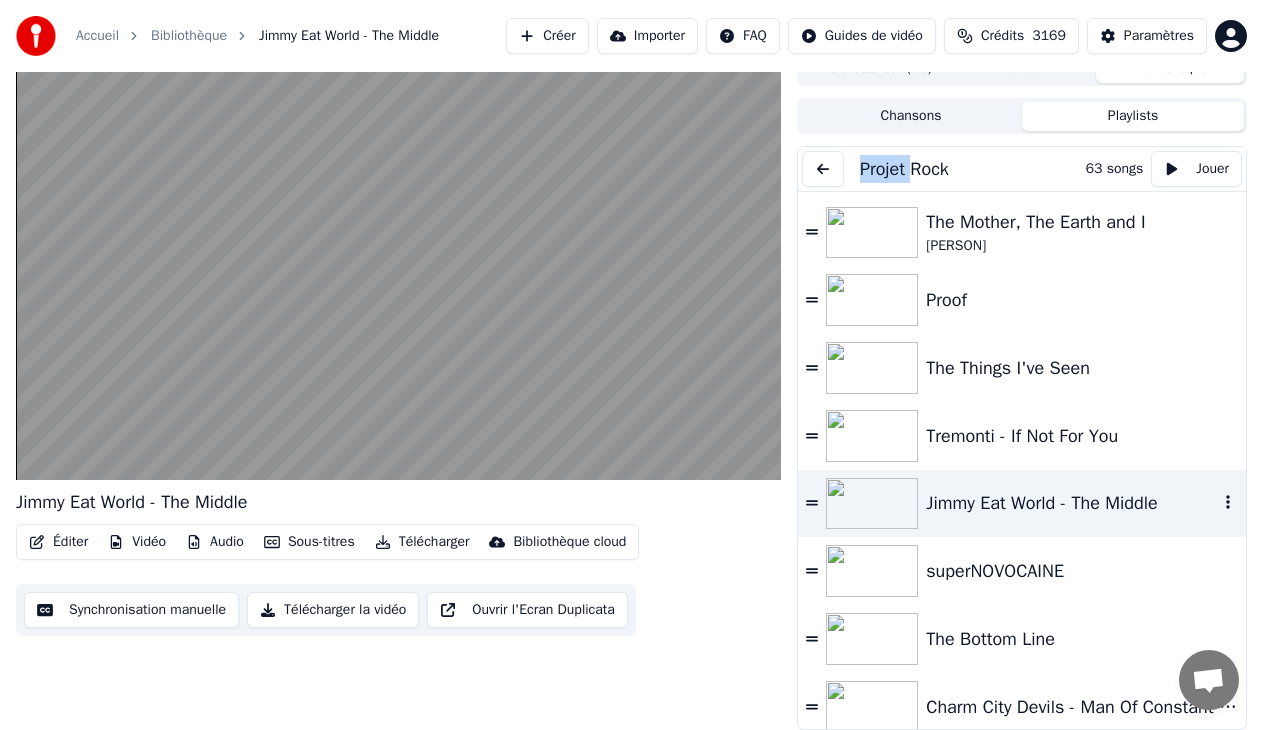 scroll, scrollTop: 500, scrollLeft: 0, axis: vertical 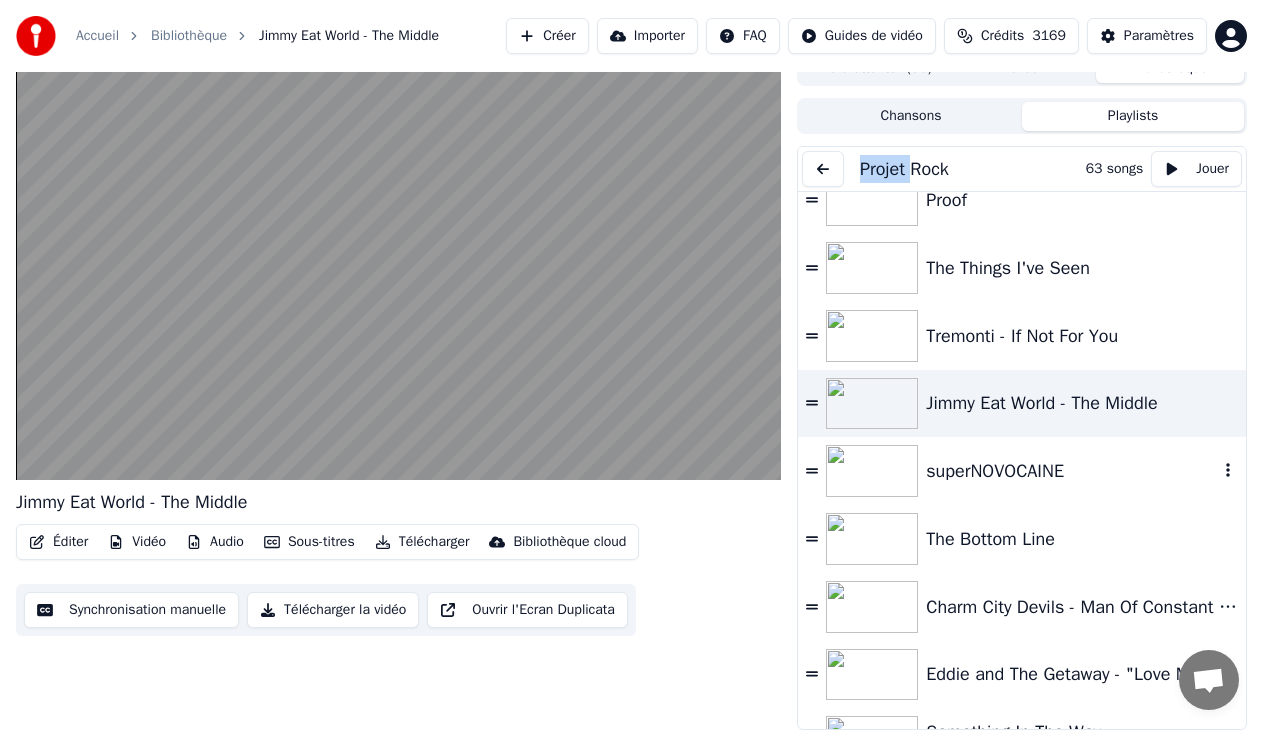 click at bounding box center [872, 471] 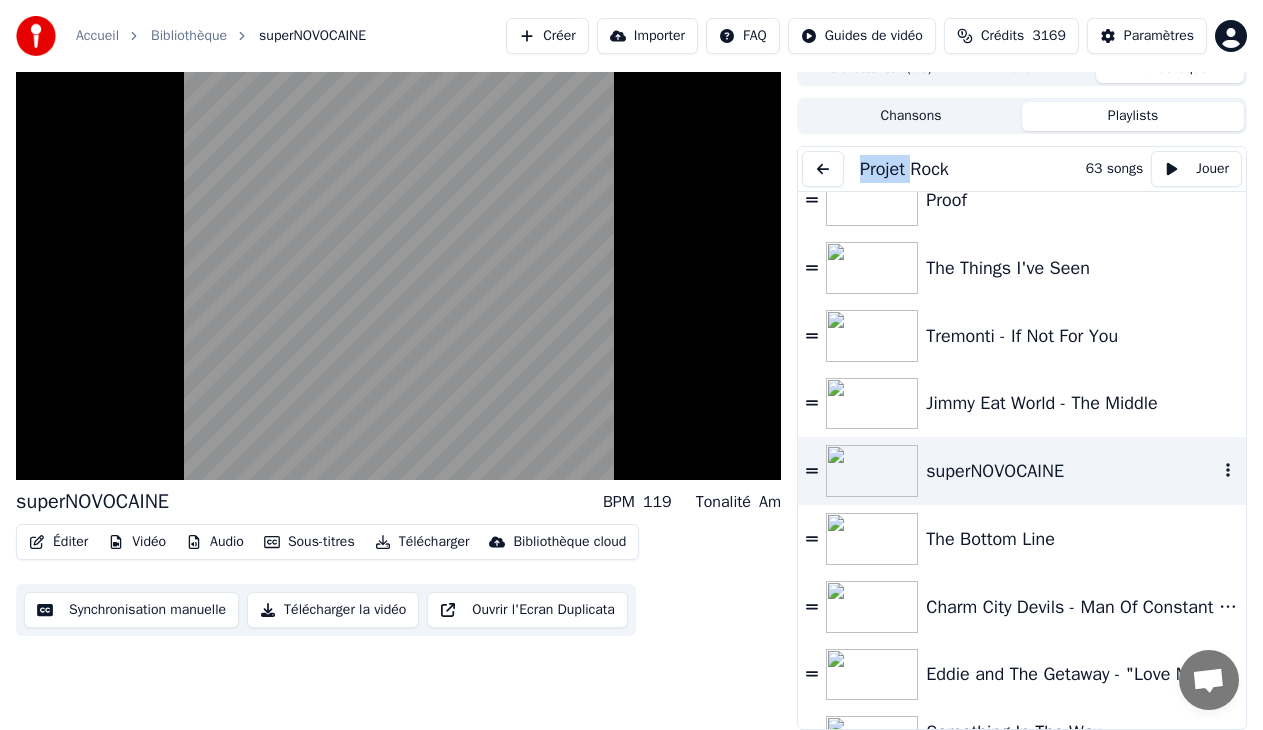 scroll, scrollTop: 600, scrollLeft: 0, axis: vertical 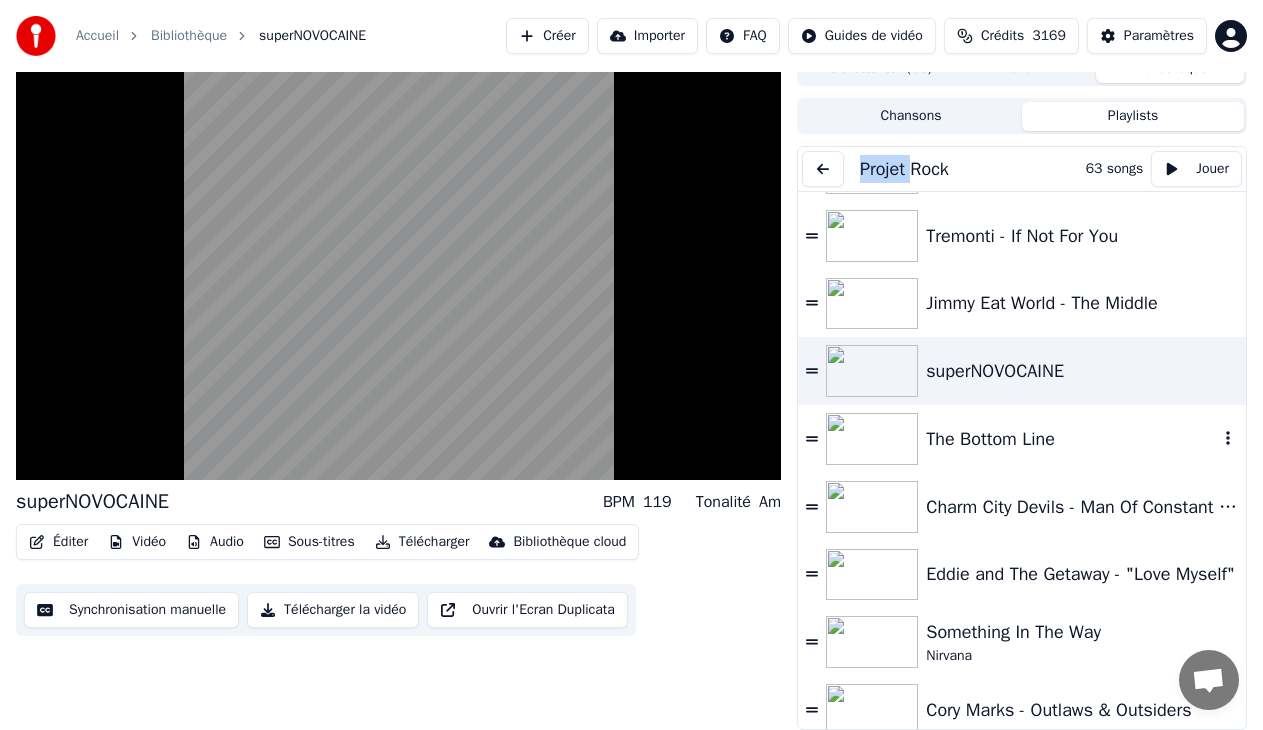 click at bounding box center [872, 439] 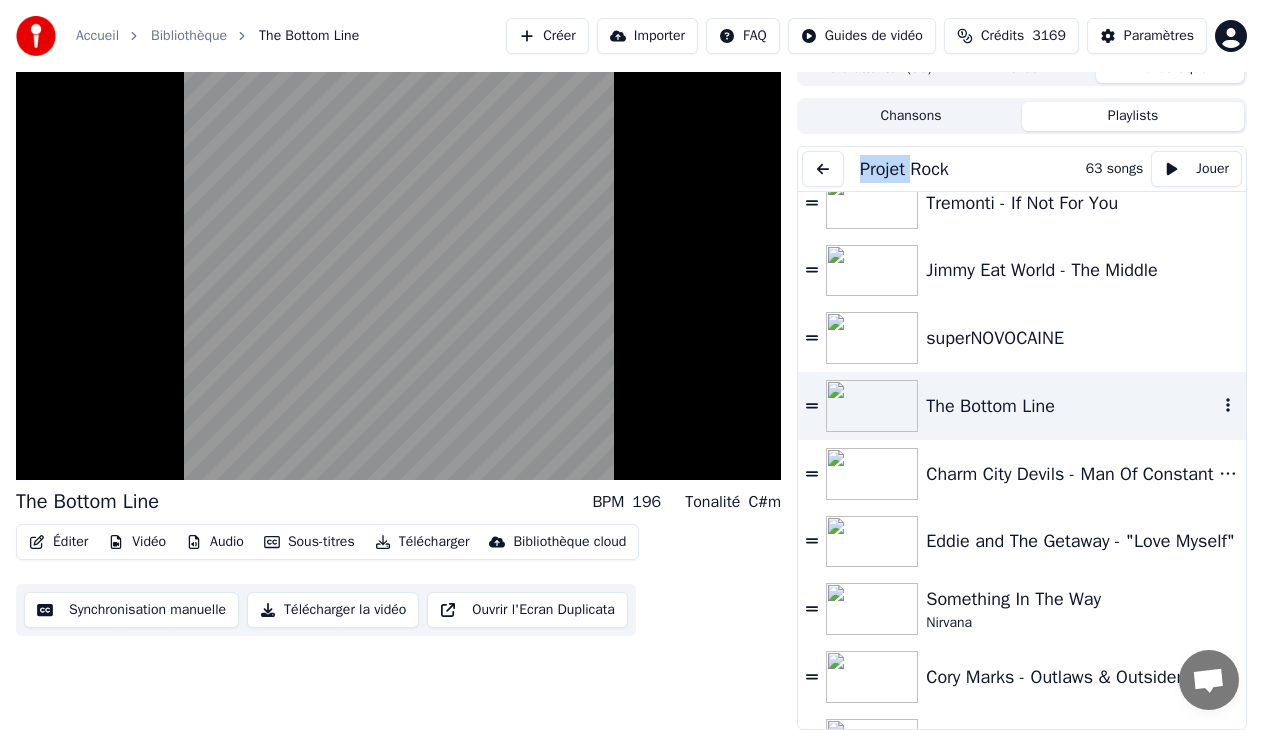 scroll, scrollTop: 700, scrollLeft: 0, axis: vertical 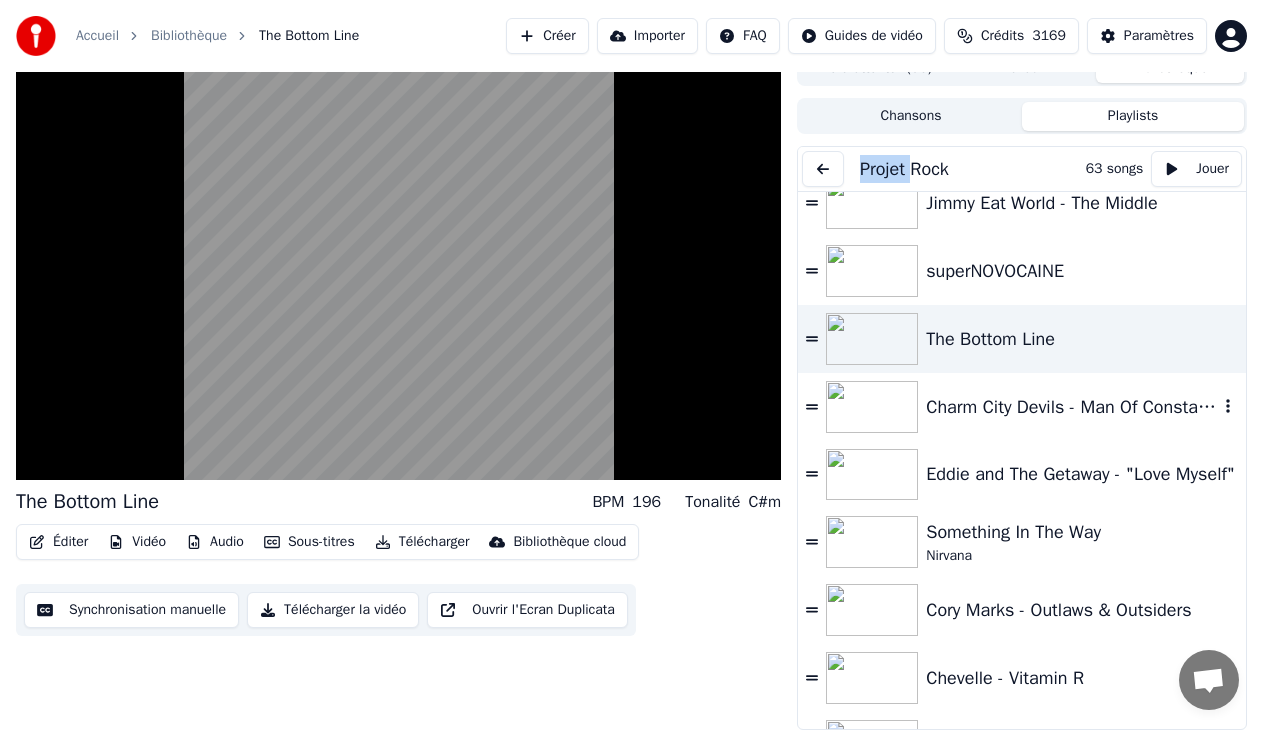 click at bounding box center (872, 407) 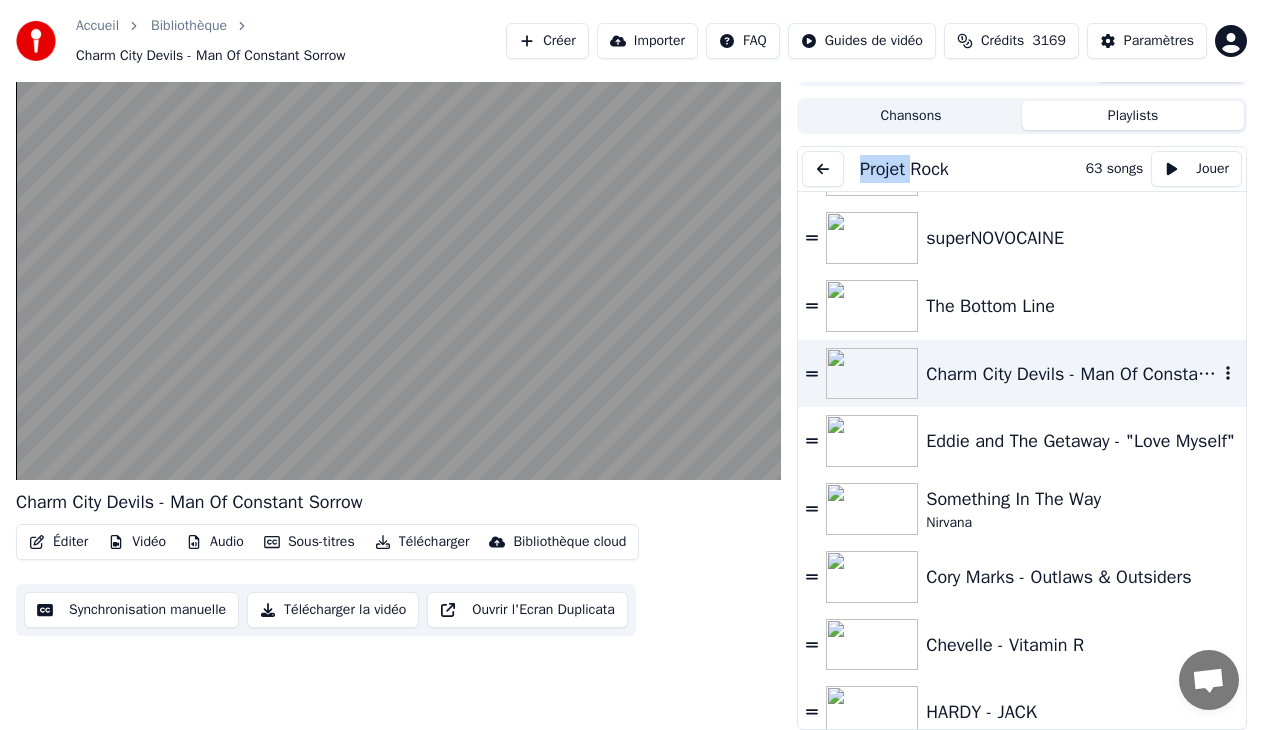 scroll, scrollTop: 800, scrollLeft: 0, axis: vertical 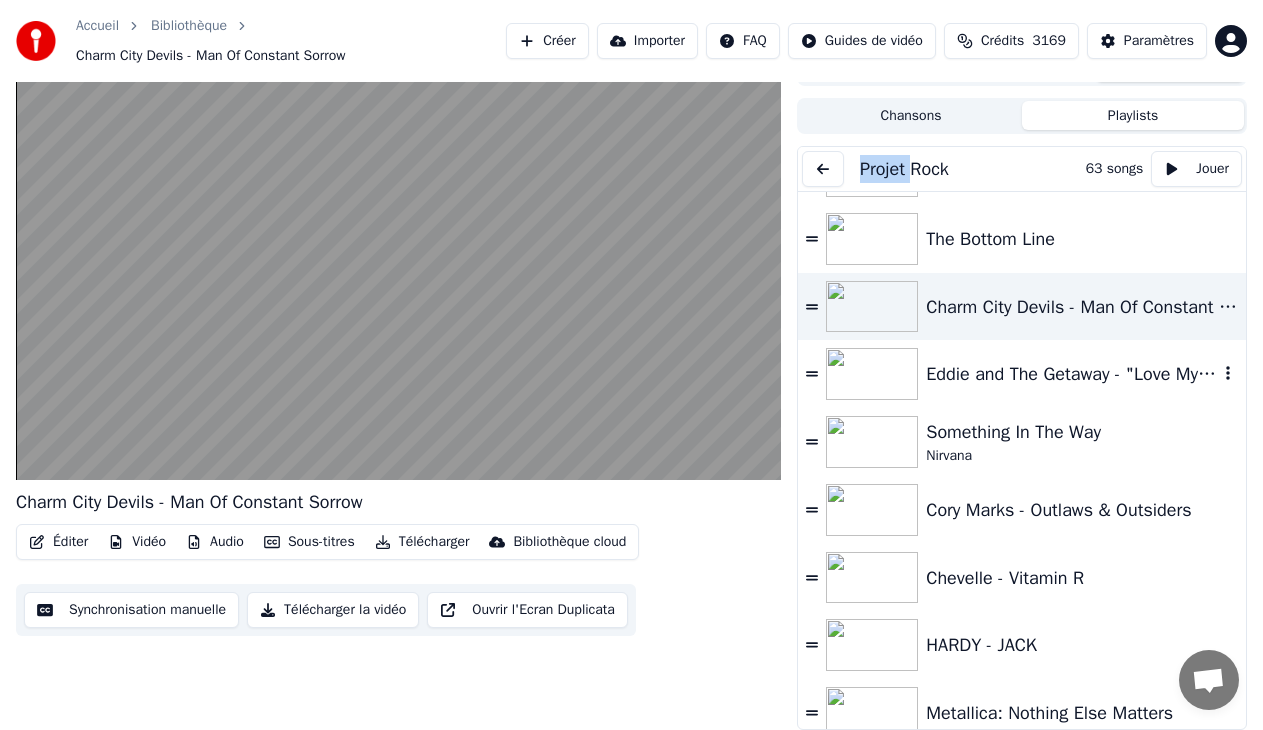 click at bounding box center [872, 374] 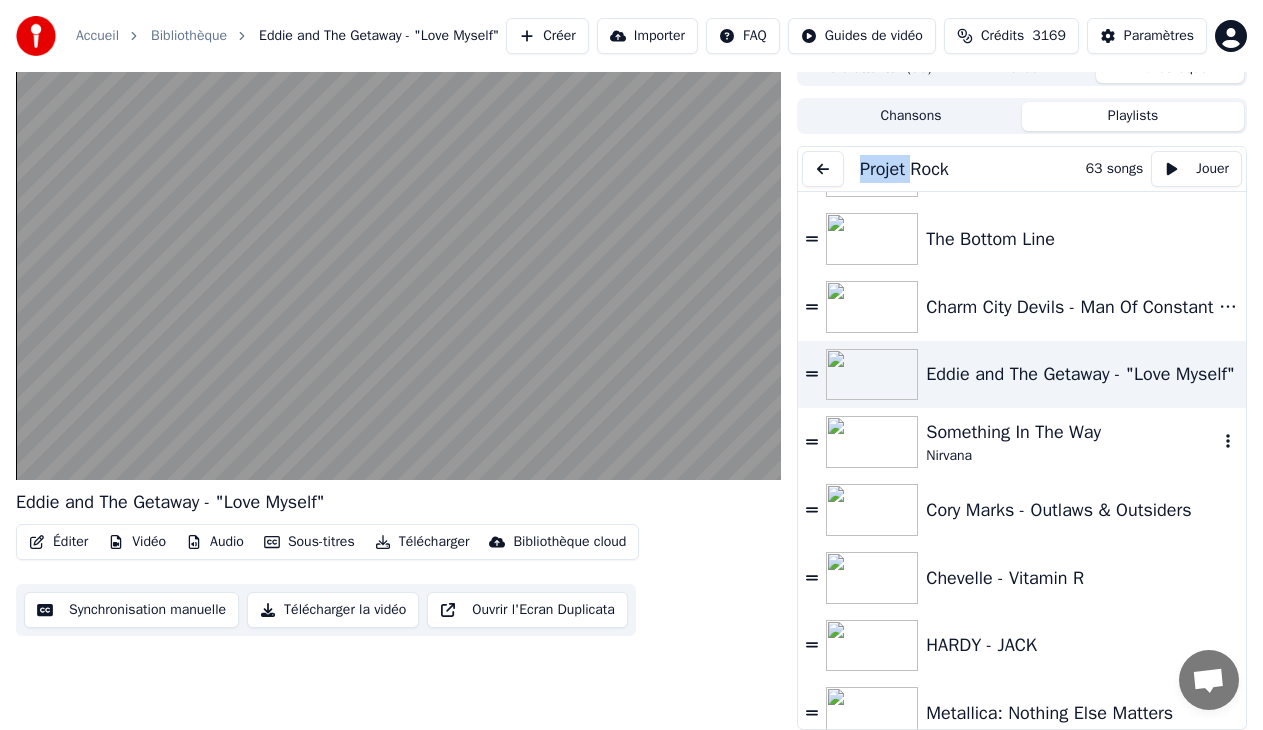click at bounding box center [872, 442] 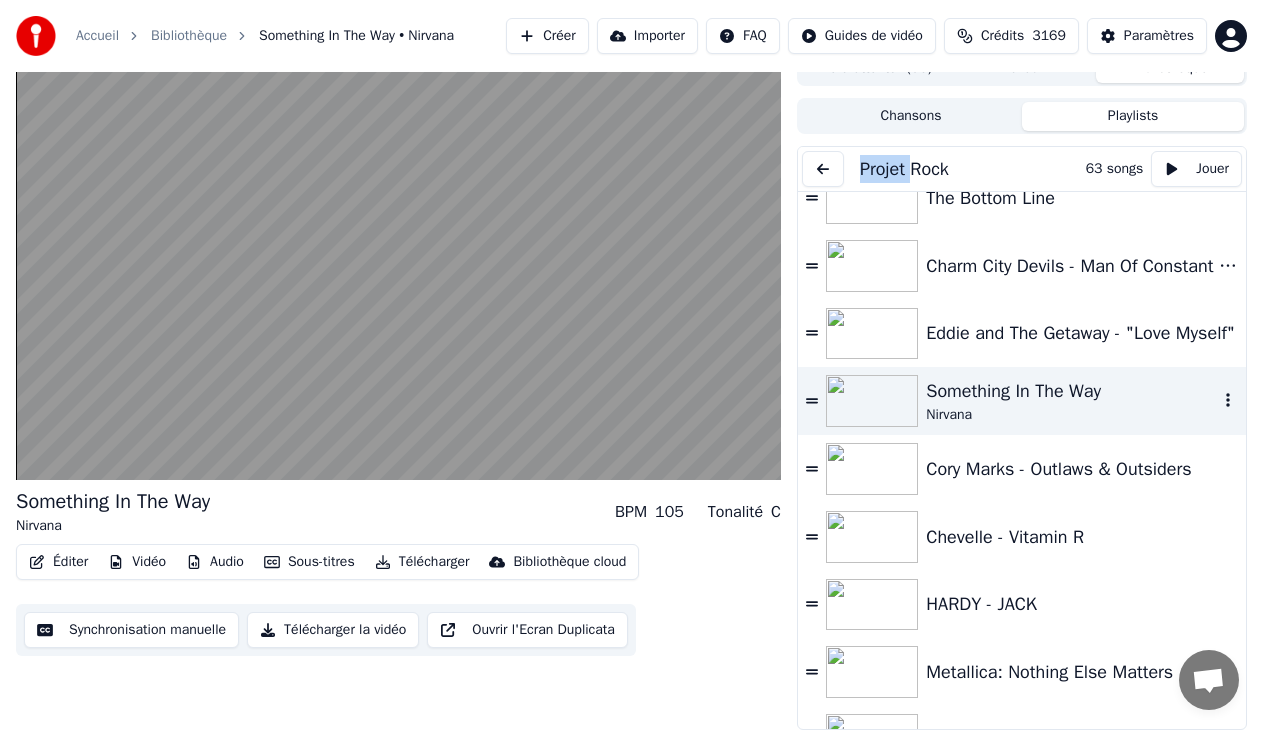 scroll, scrollTop: 900, scrollLeft: 0, axis: vertical 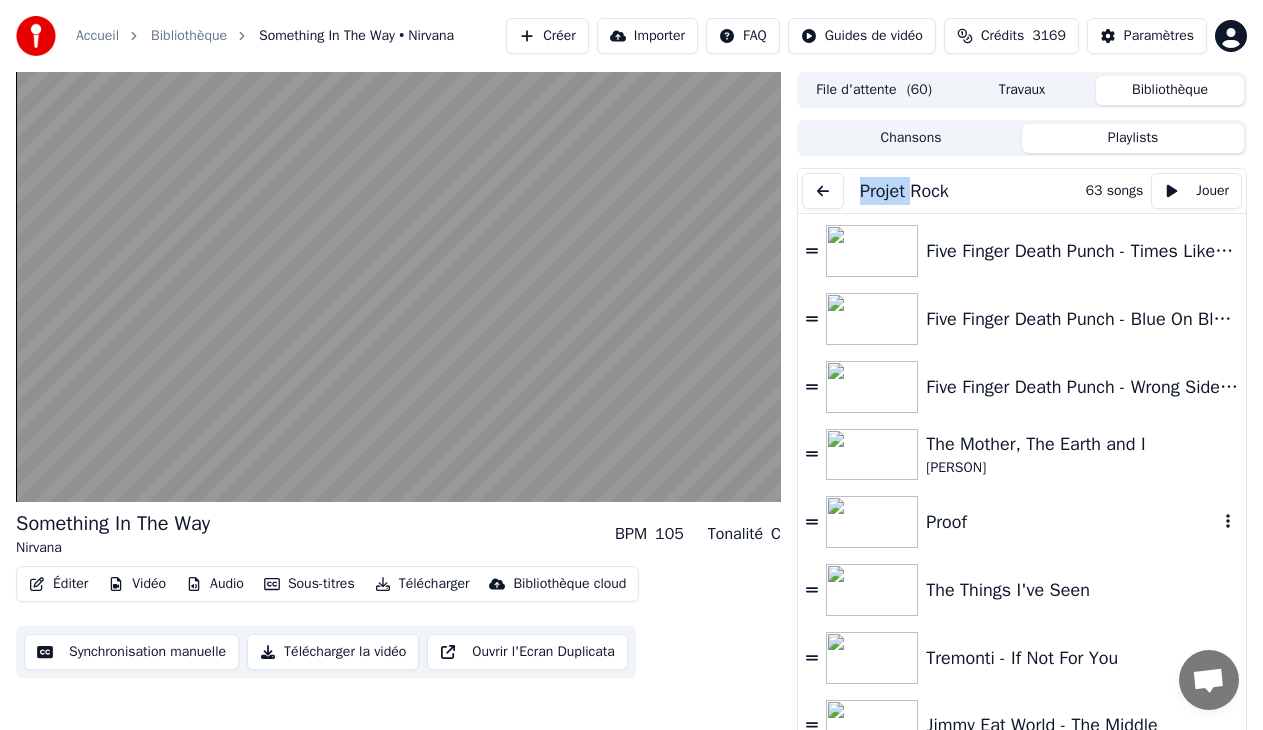 click on "Proof" at bounding box center [1072, 522] 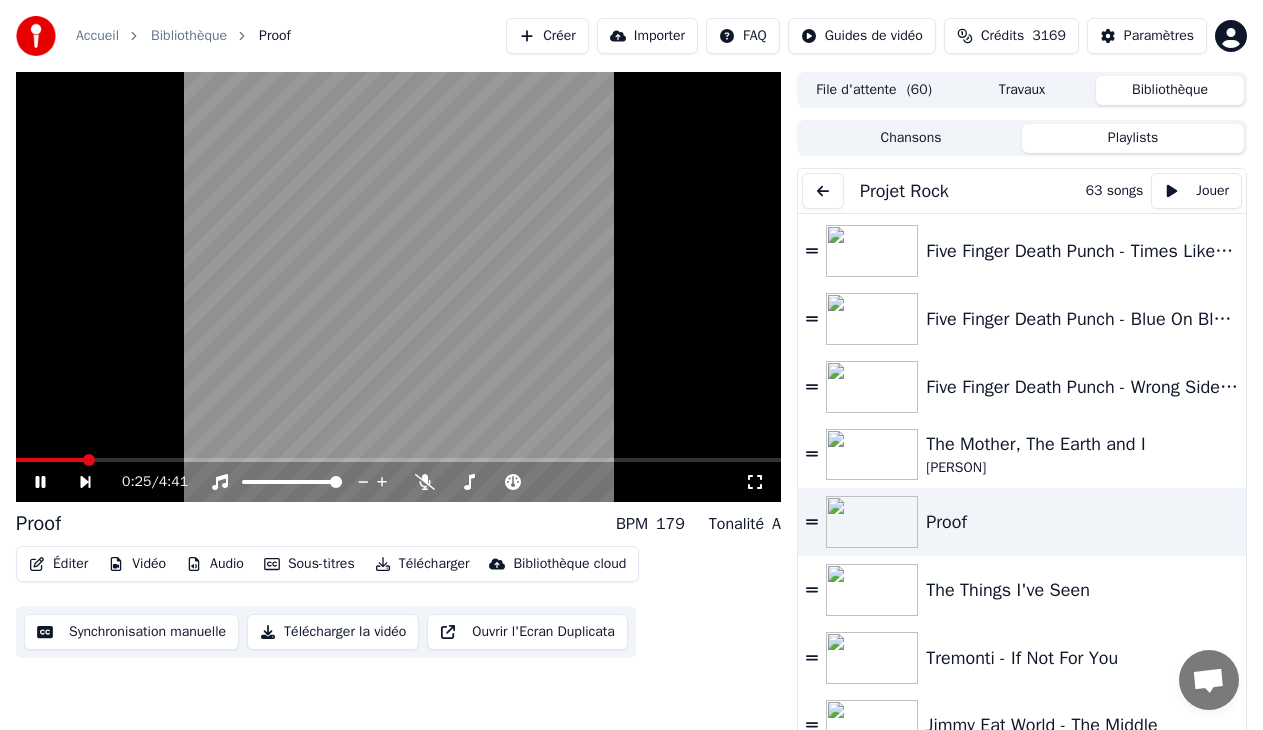 click 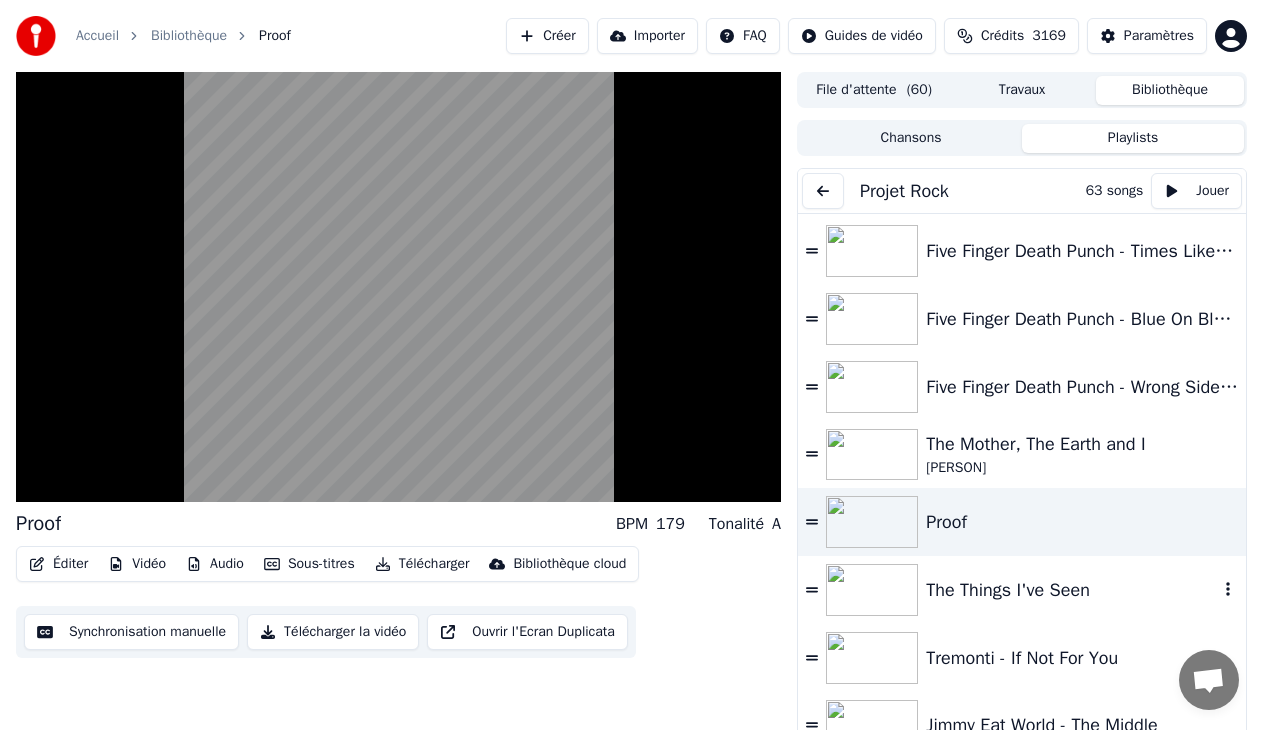 click at bounding box center [872, 590] 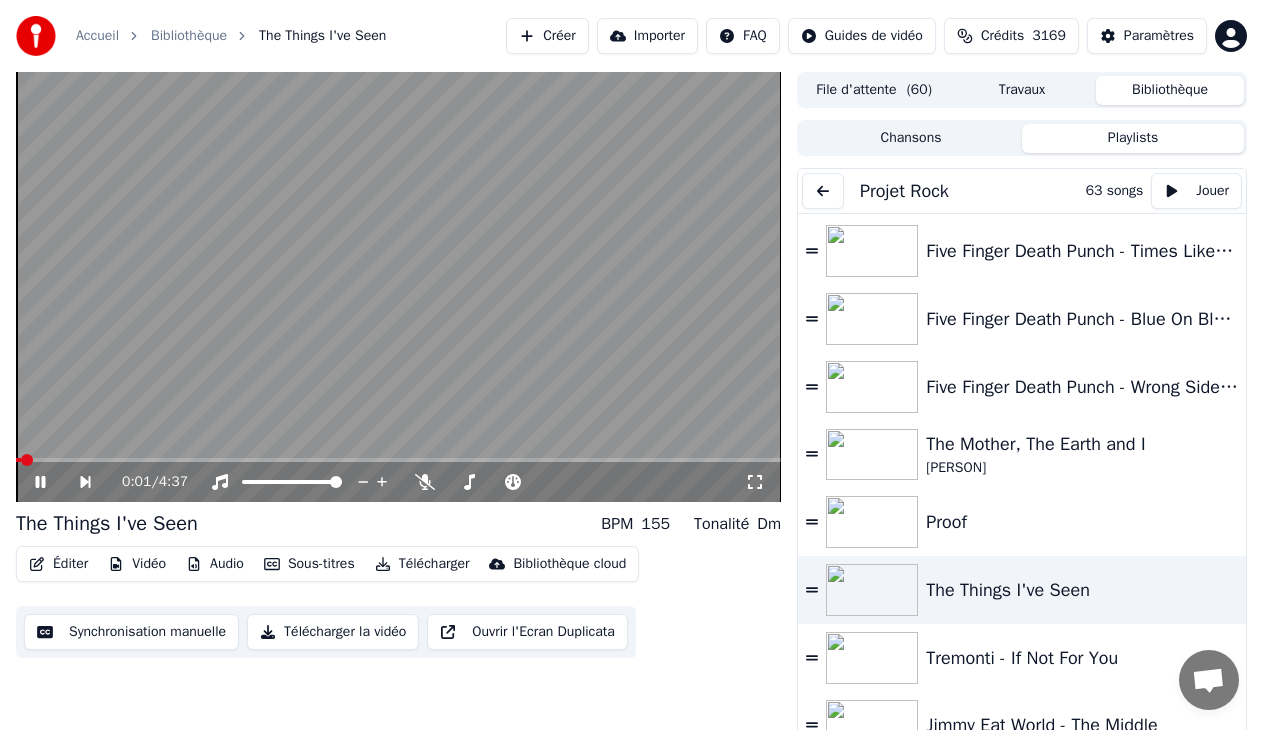 click 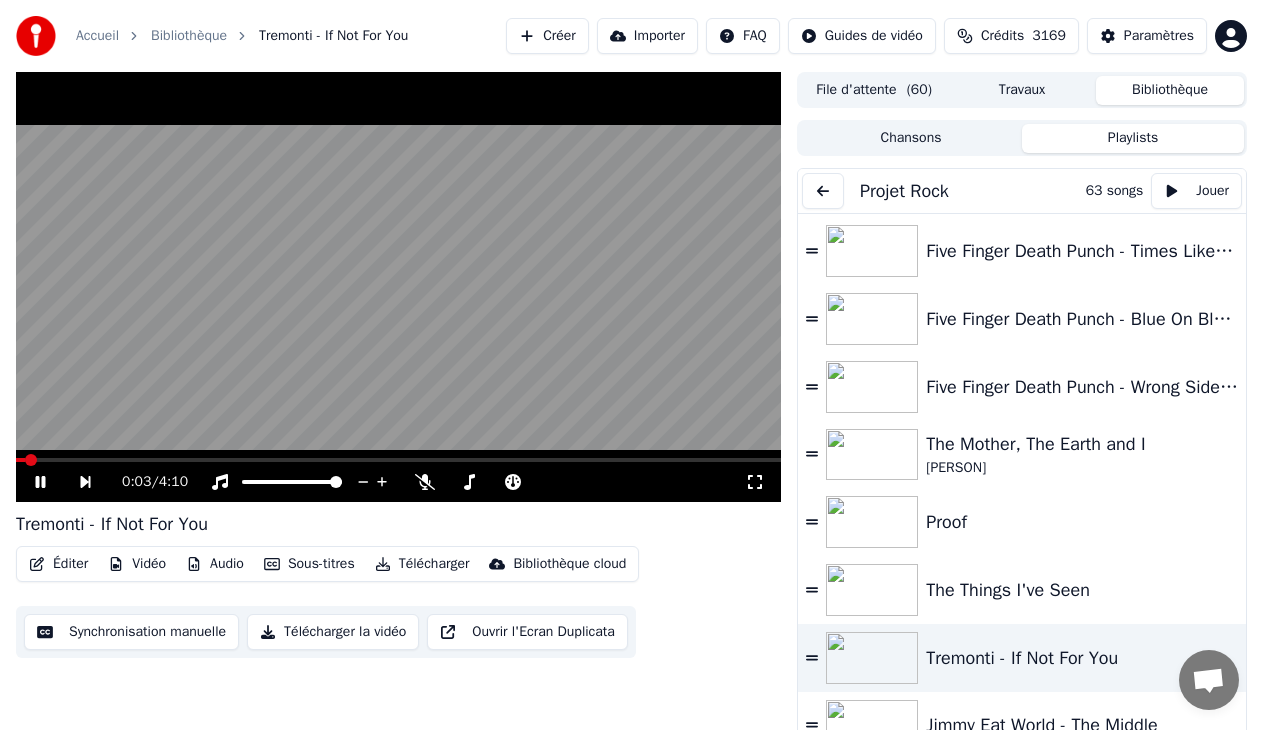 click 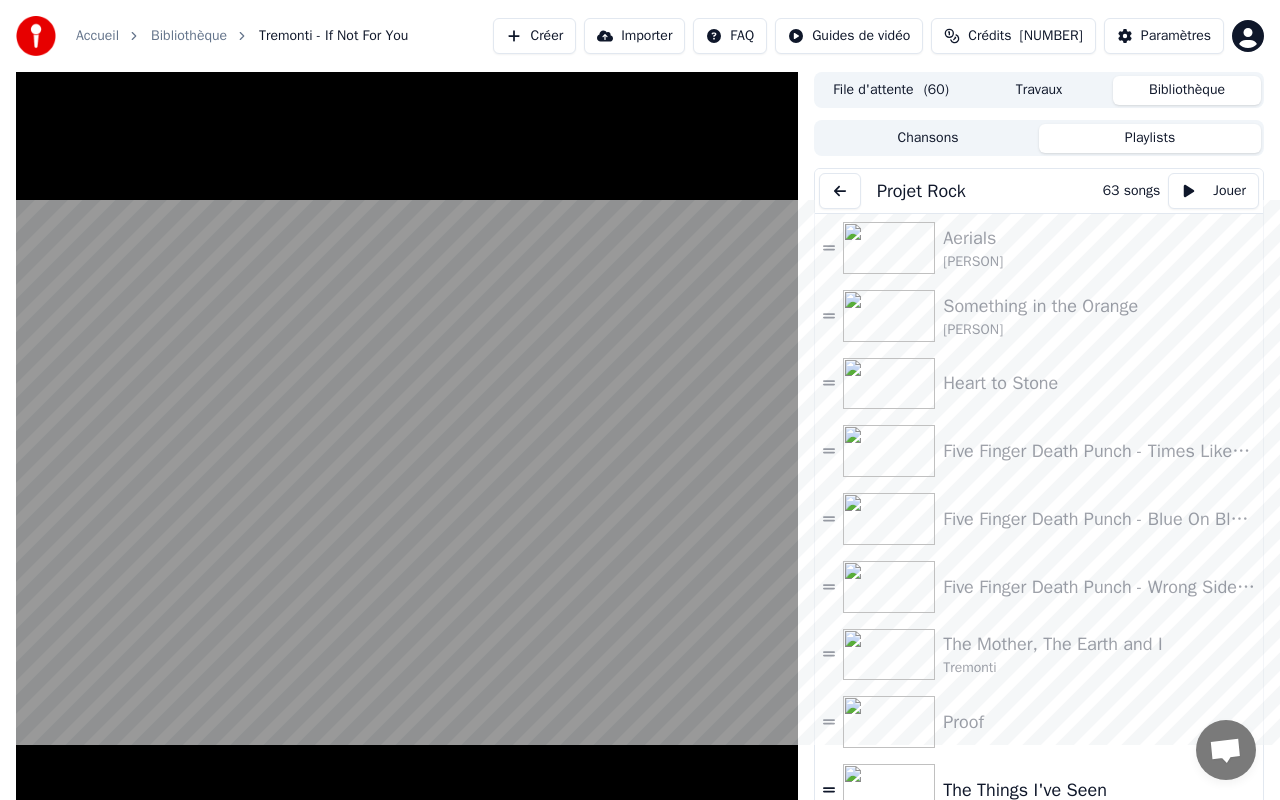 scroll, scrollTop: 0, scrollLeft: 0, axis: both 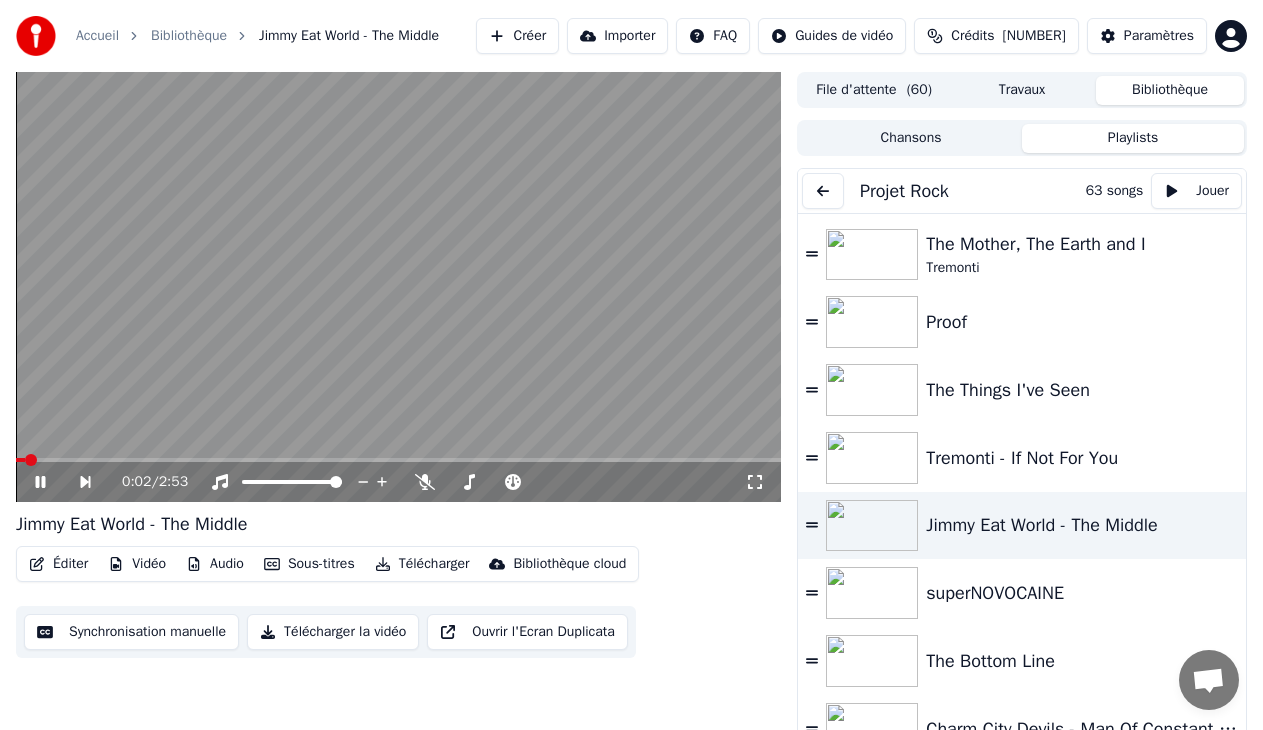 click 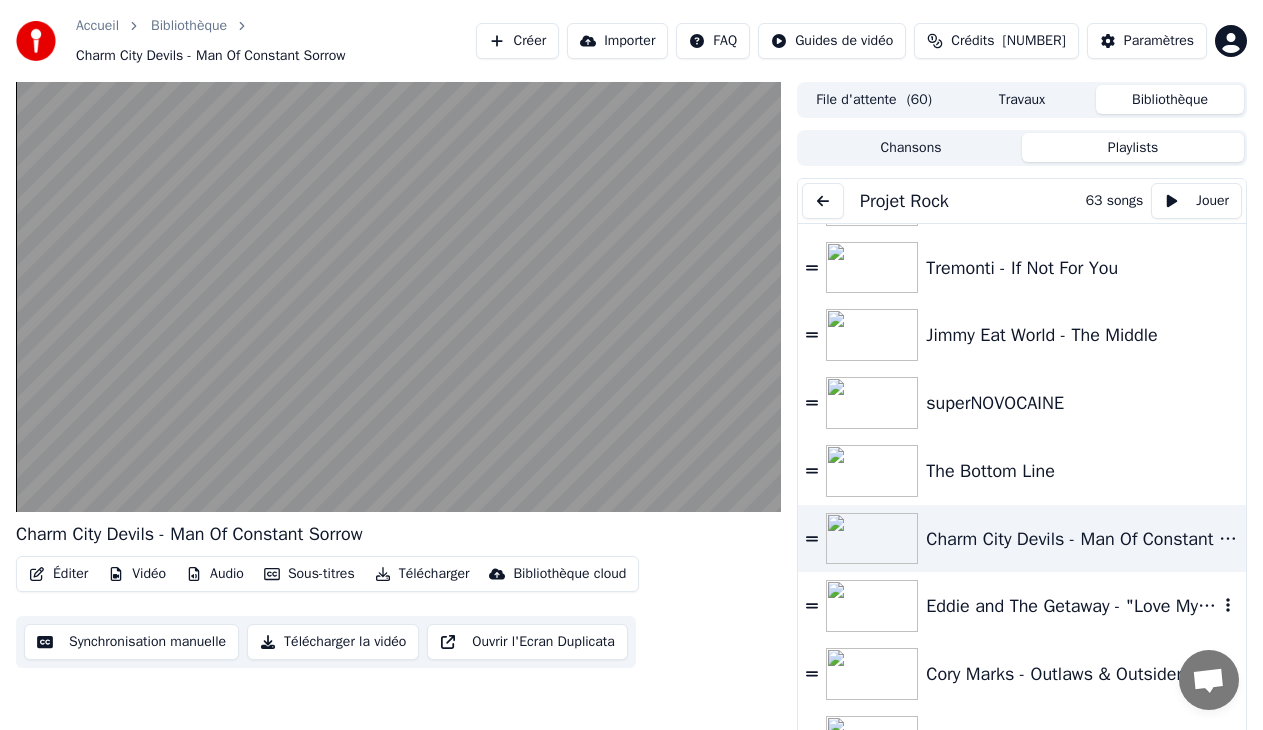 scroll, scrollTop: 700, scrollLeft: 0, axis: vertical 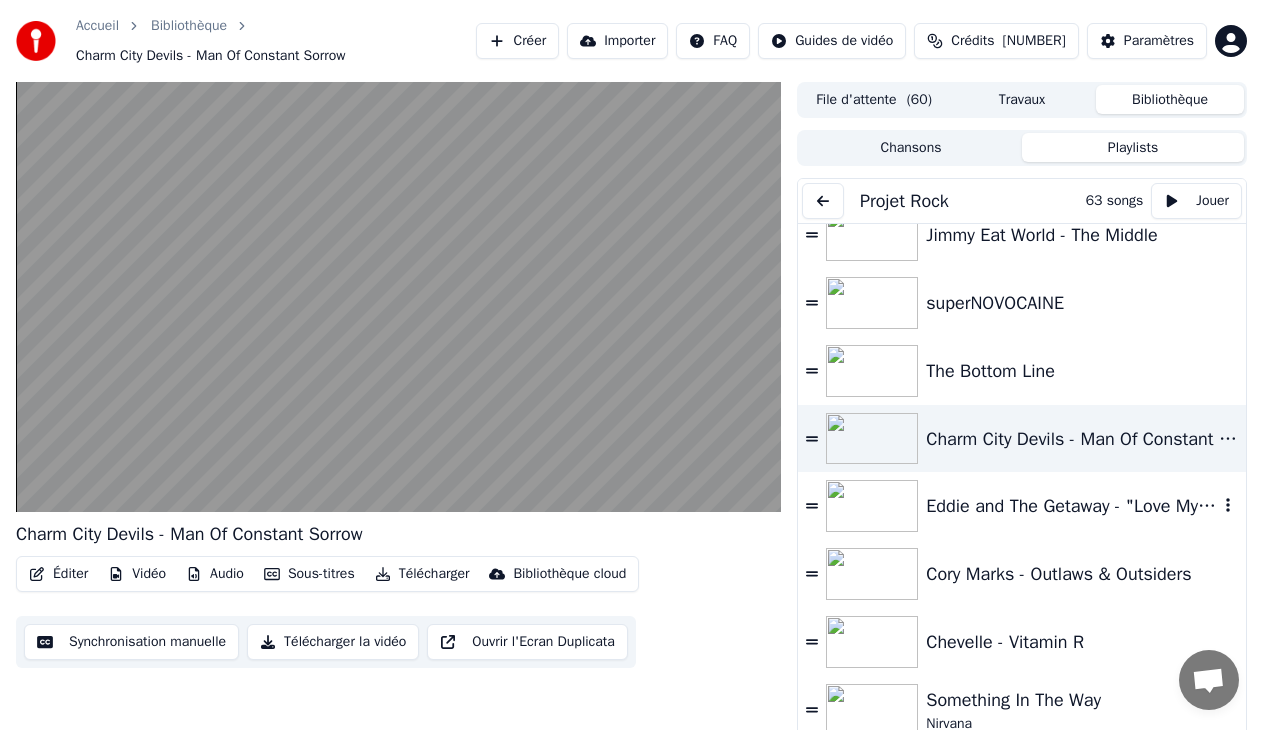 click at bounding box center (872, 506) 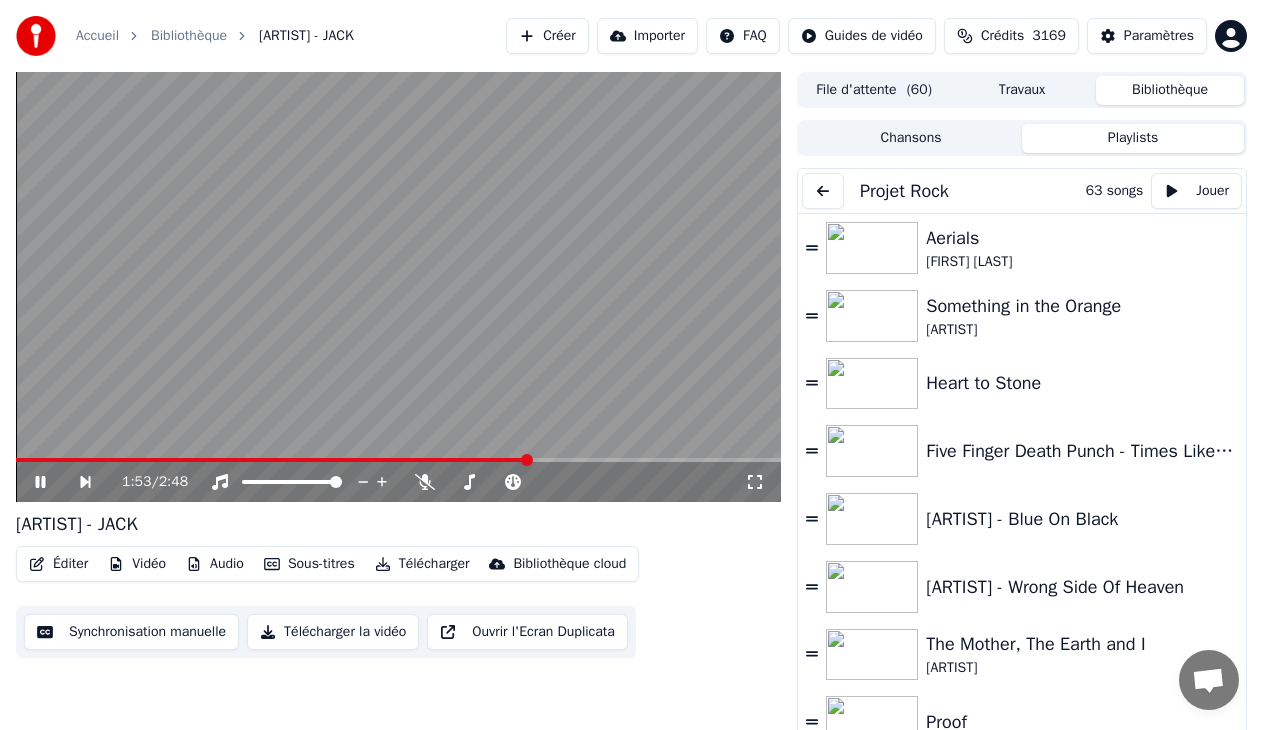 scroll, scrollTop: 0, scrollLeft: 0, axis: both 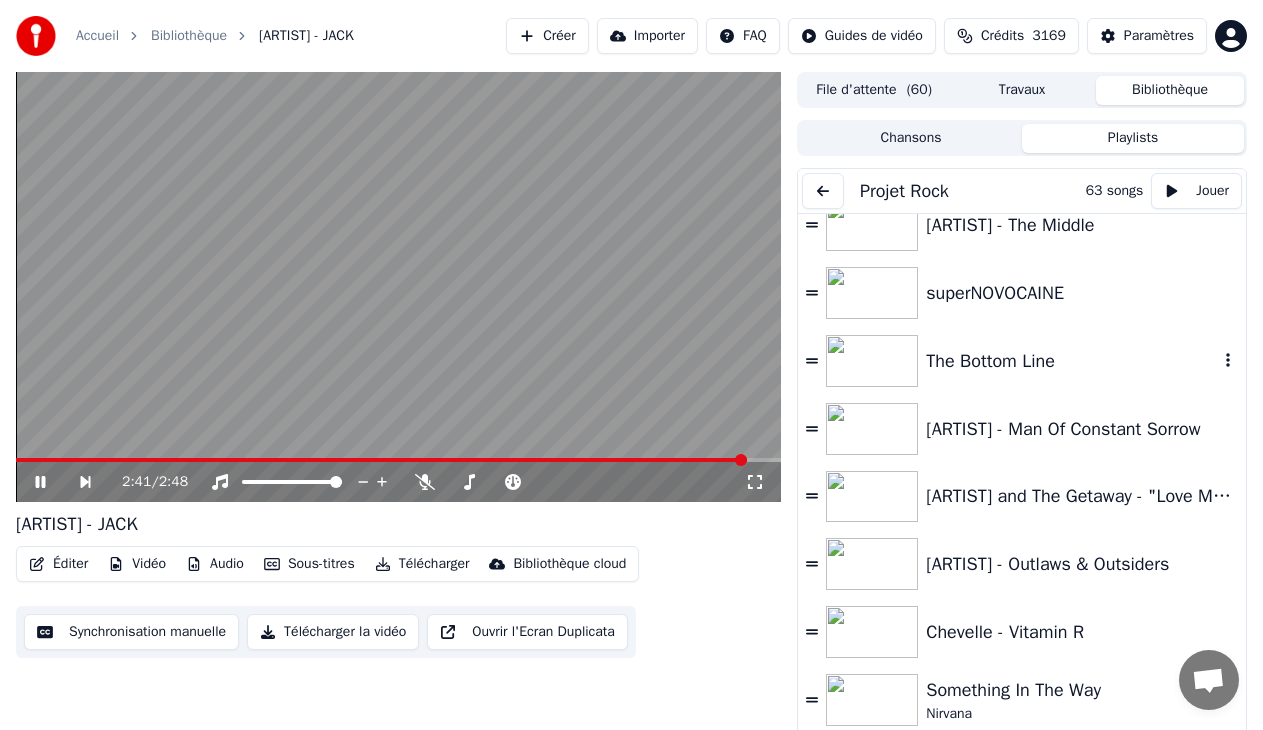 click on "The Bottom Line" at bounding box center (1072, 361) 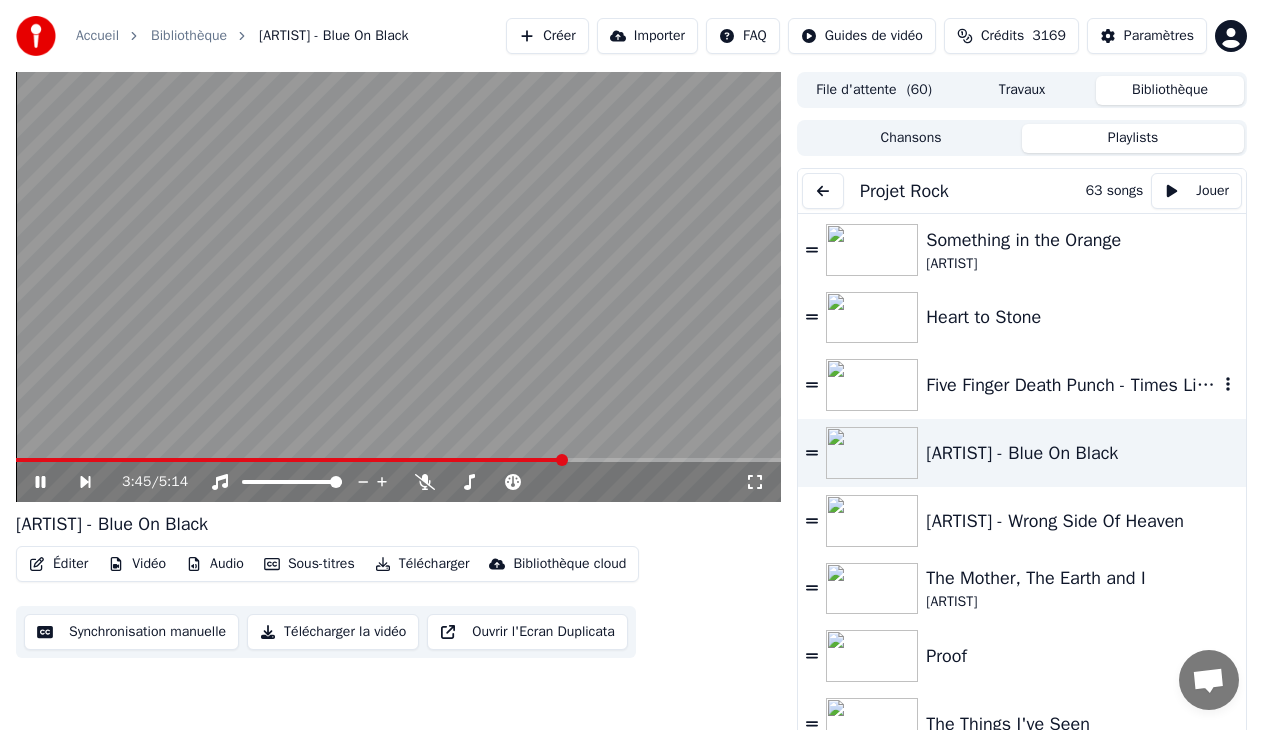 scroll, scrollTop: 0, scrollLeft: 0, axis: both 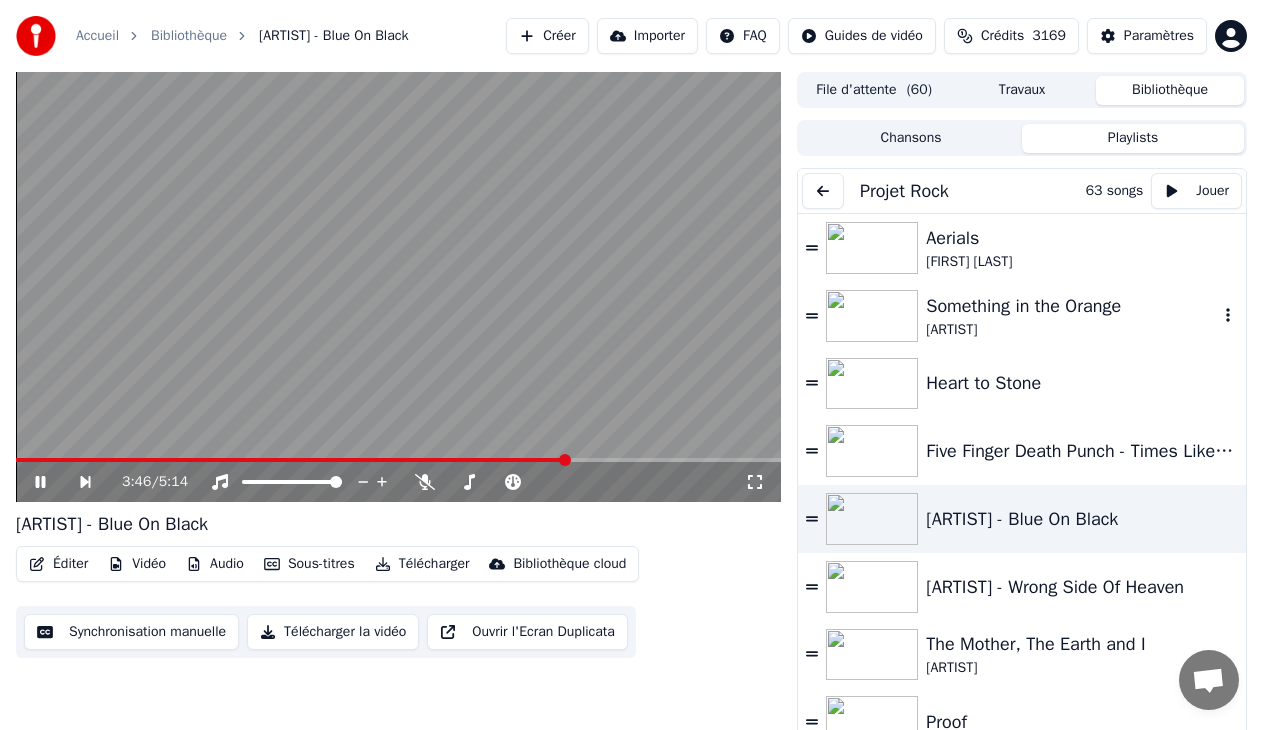 click on "Something in the Orange" at bounding box center [1072, 306] 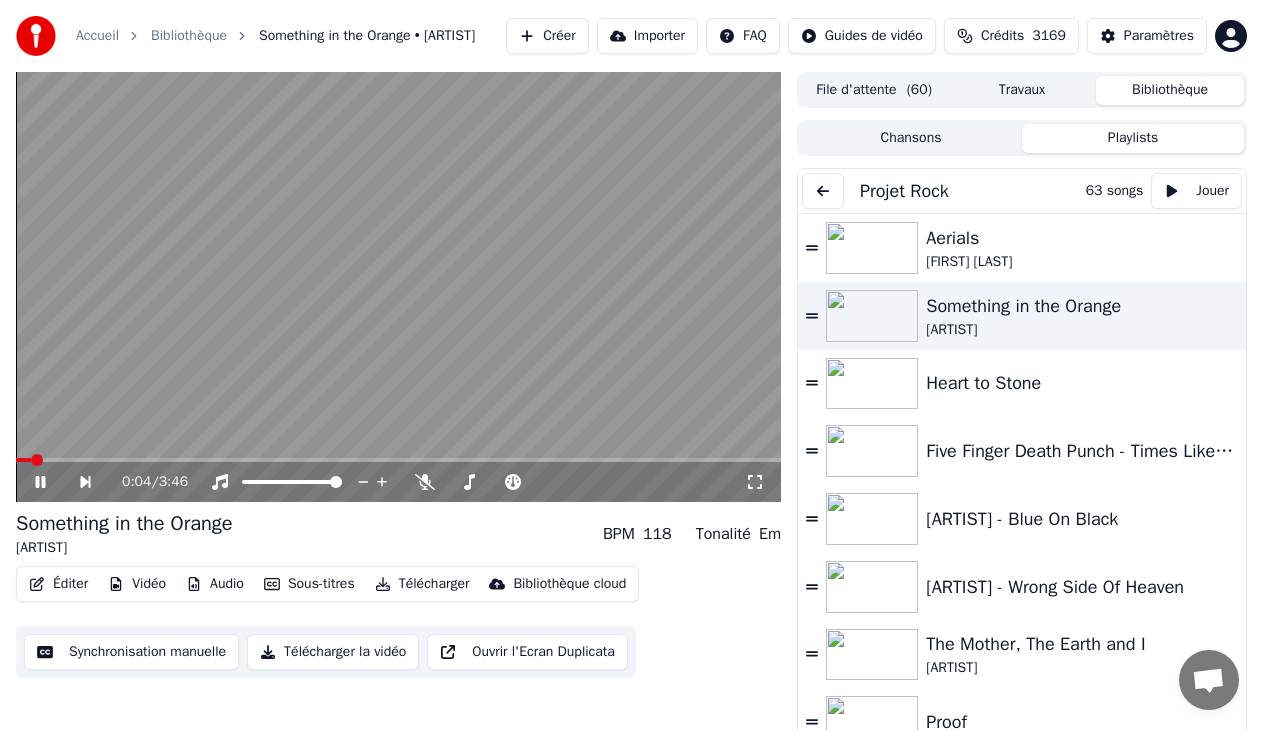 click 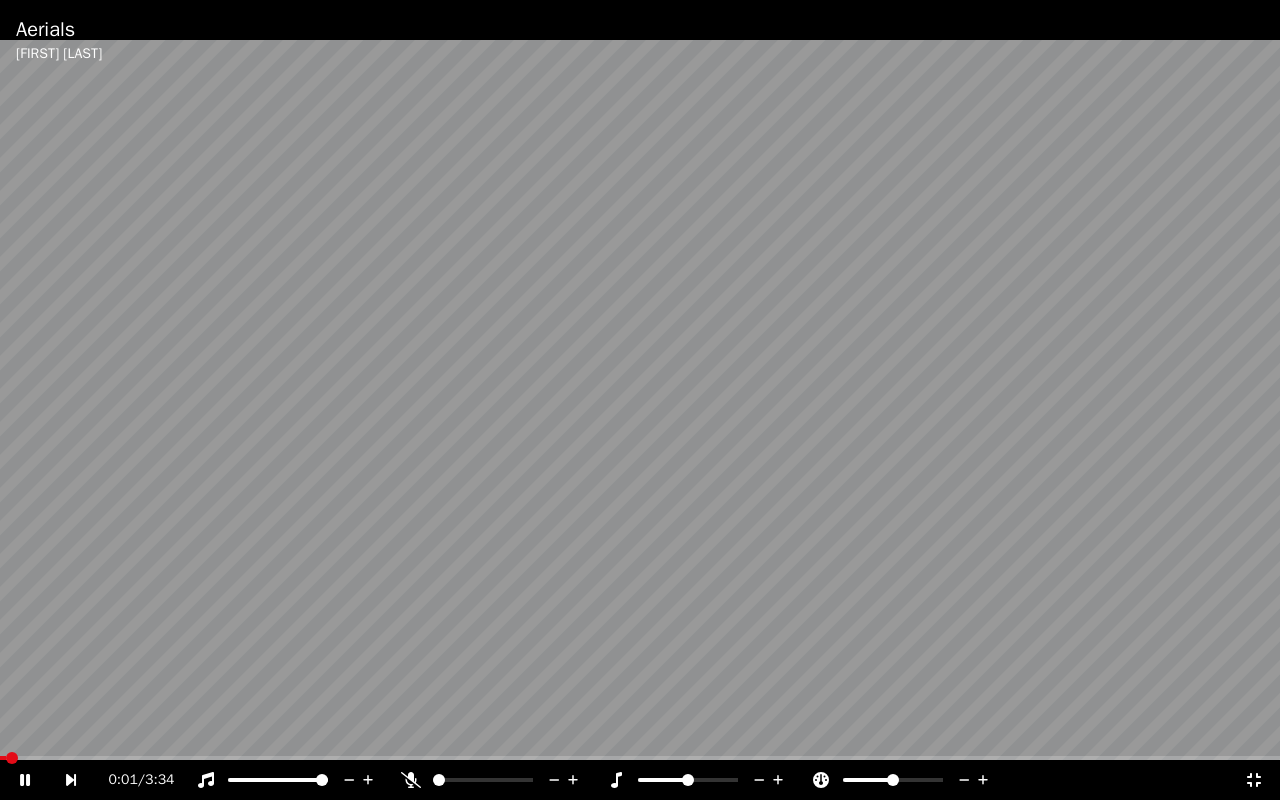 click at bounding box center (640, 400) 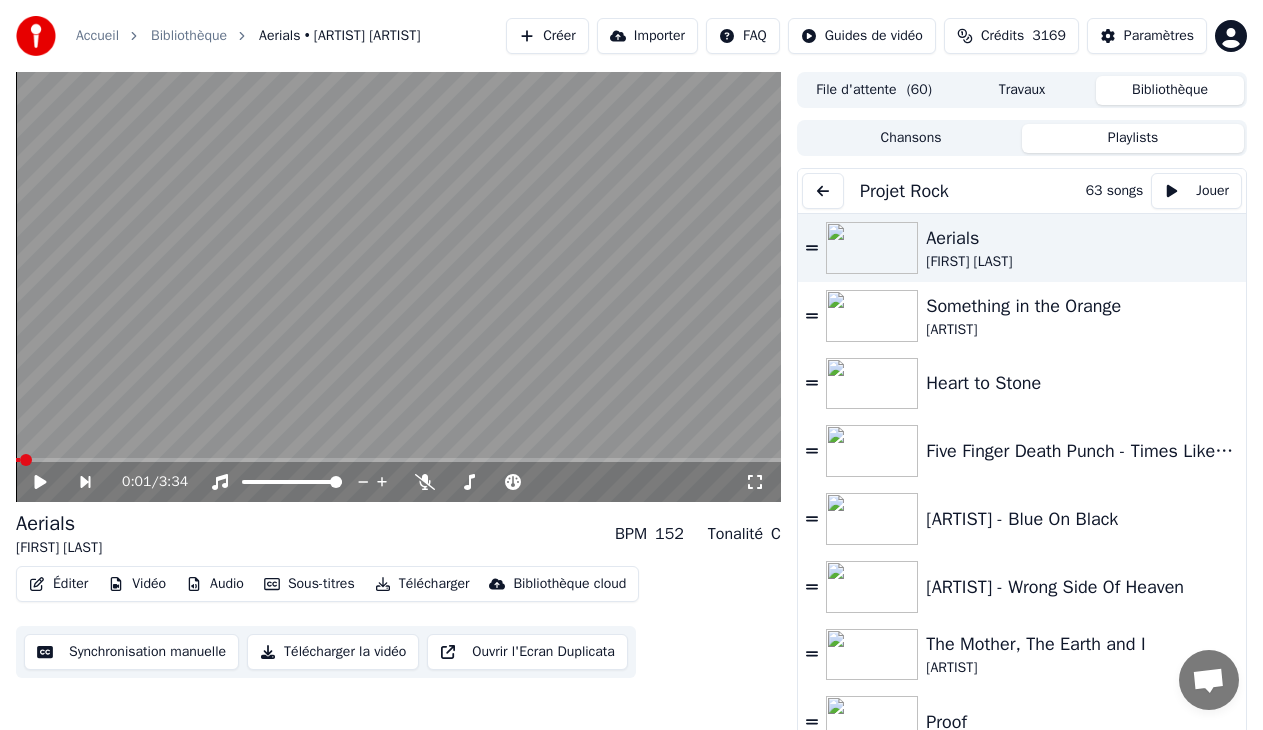 click at bounding box center [823, 191] 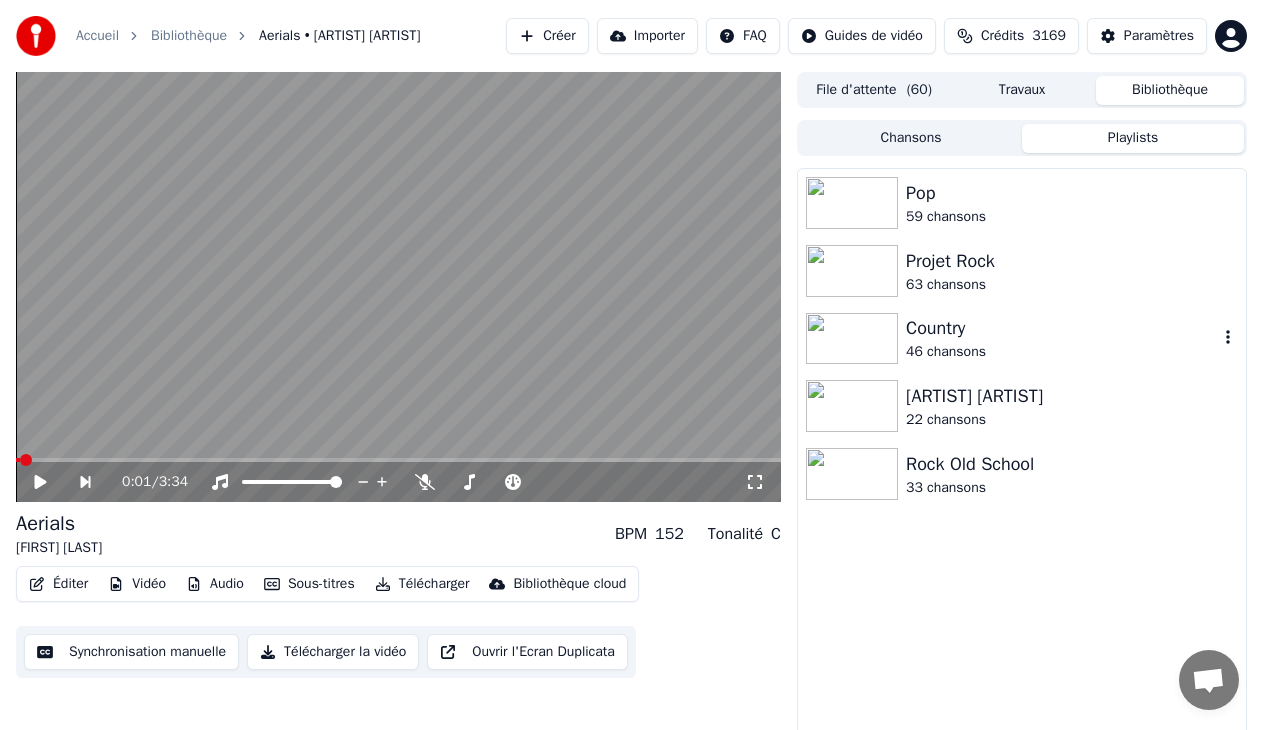 click at bounding box center [852, 339] 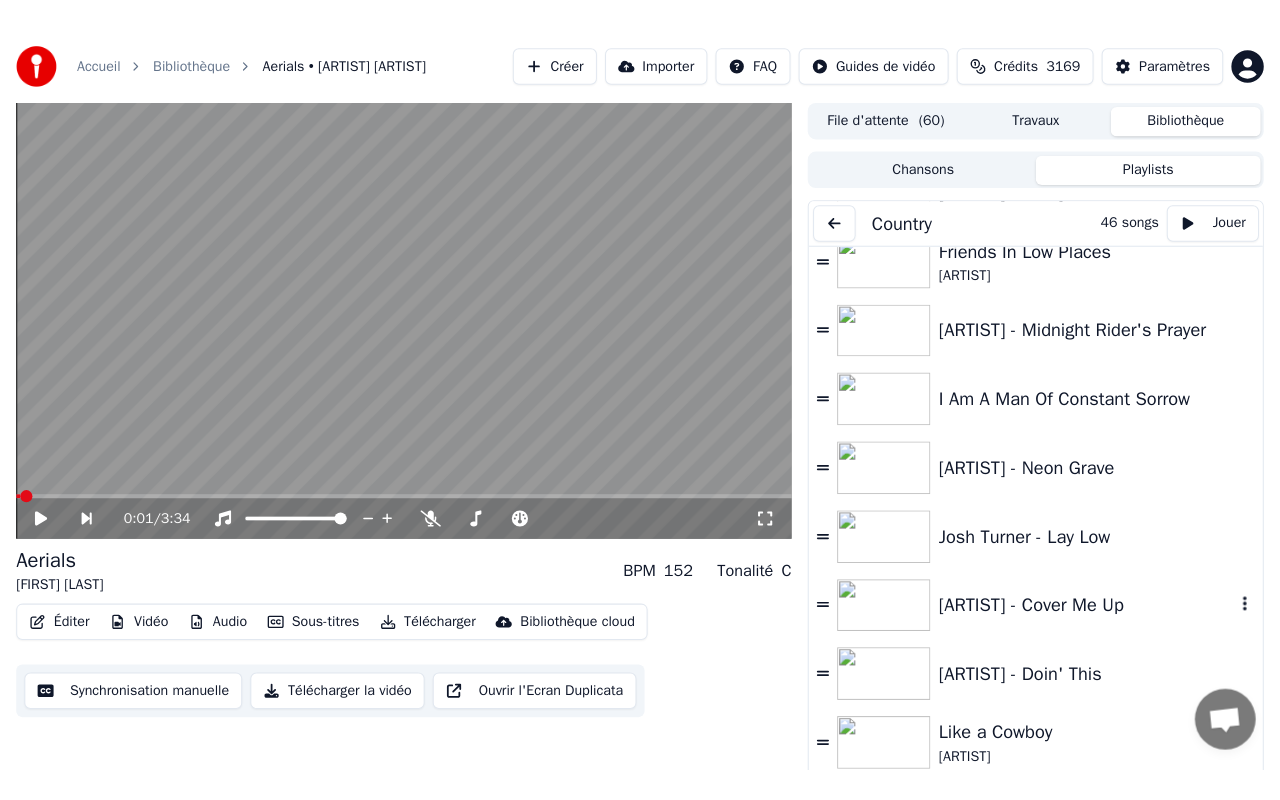 scroll, scrollTop: 1000, scrollLeft: 0, axis: vertical 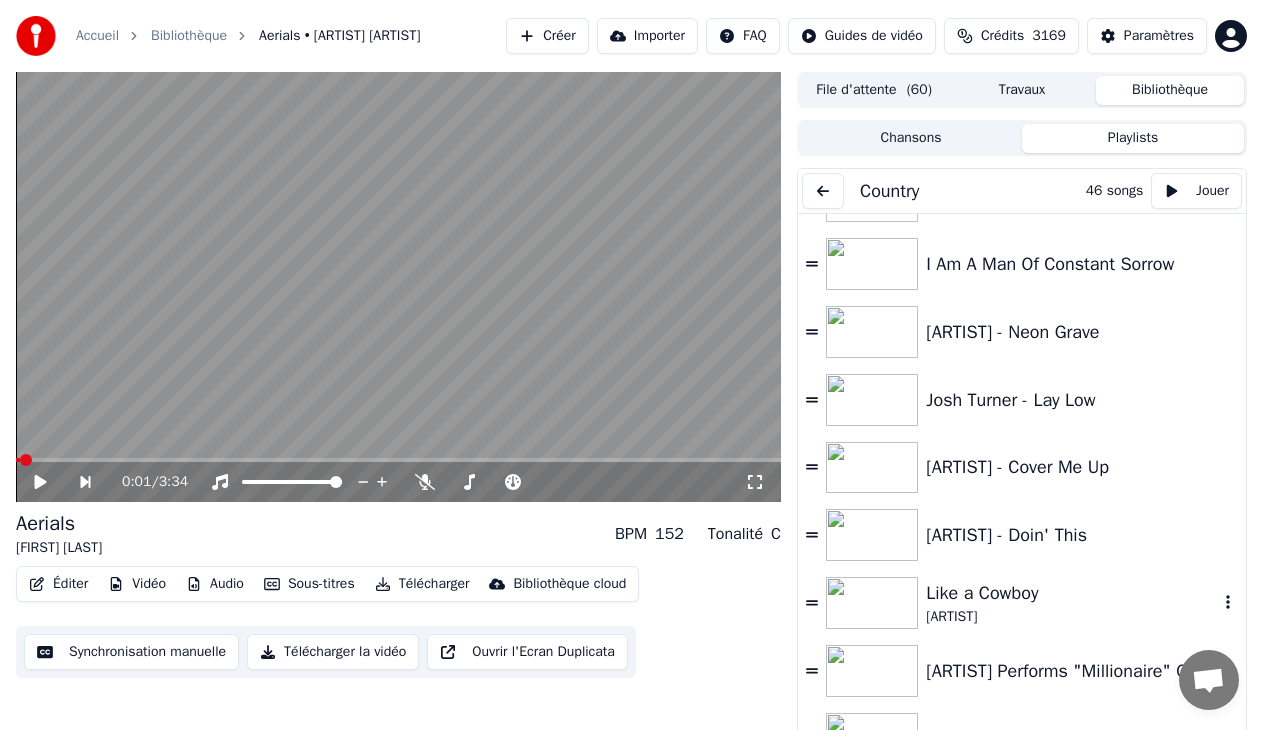 click at bounding box center [872, 603] 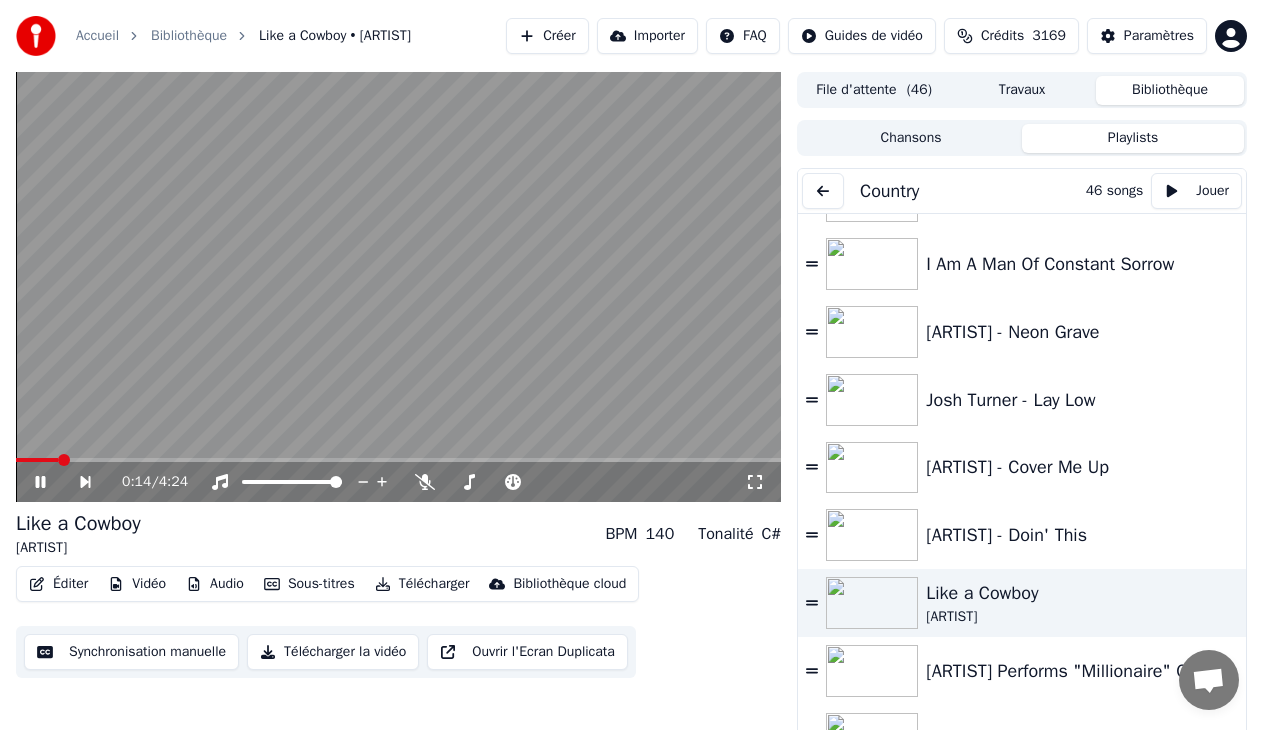 click 